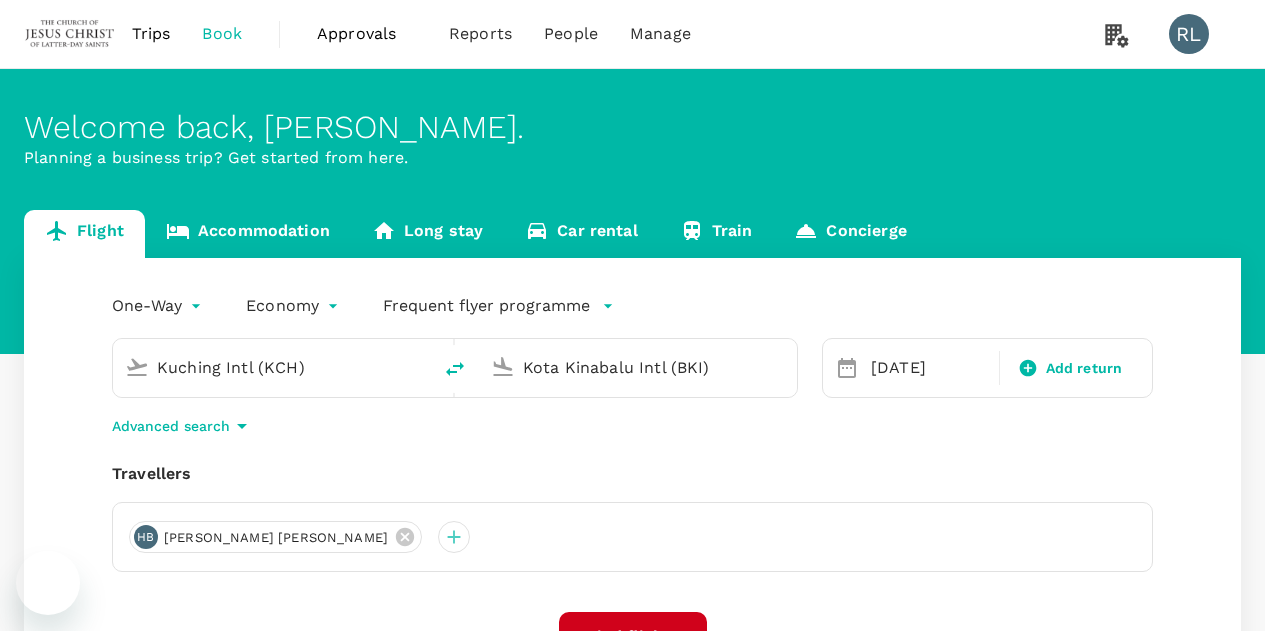 scroll, scrollTop: 0, scrollLeft: 0, axis: both 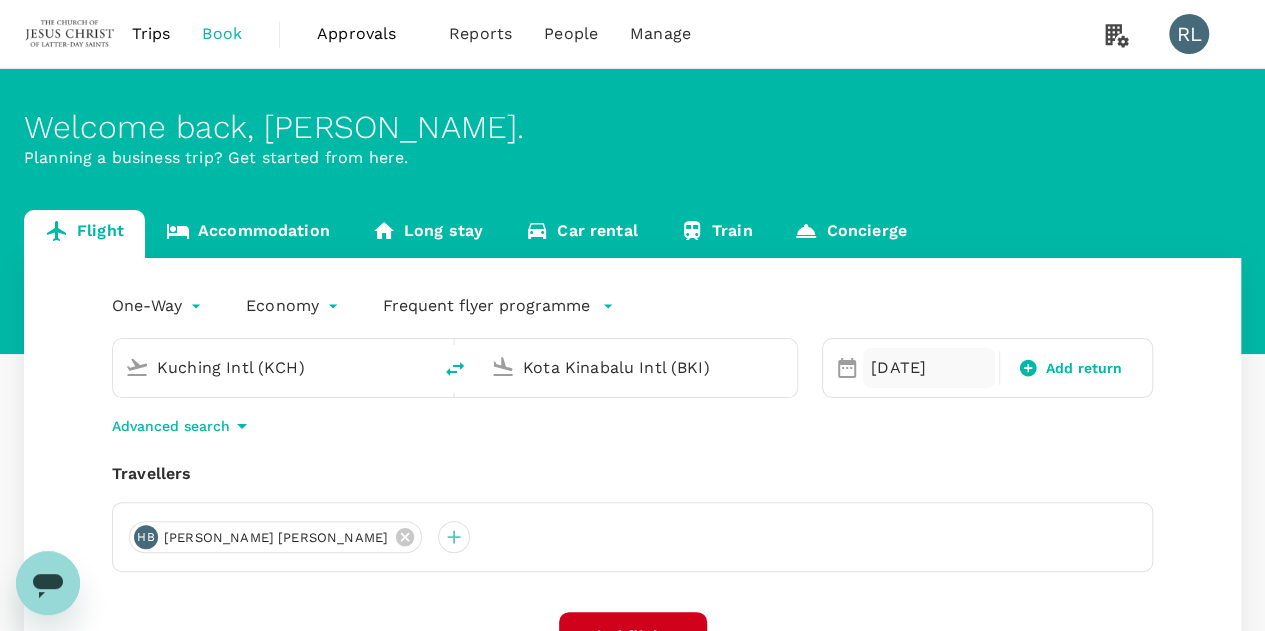 click on "16 Aug" at bounding box center [929, 368] 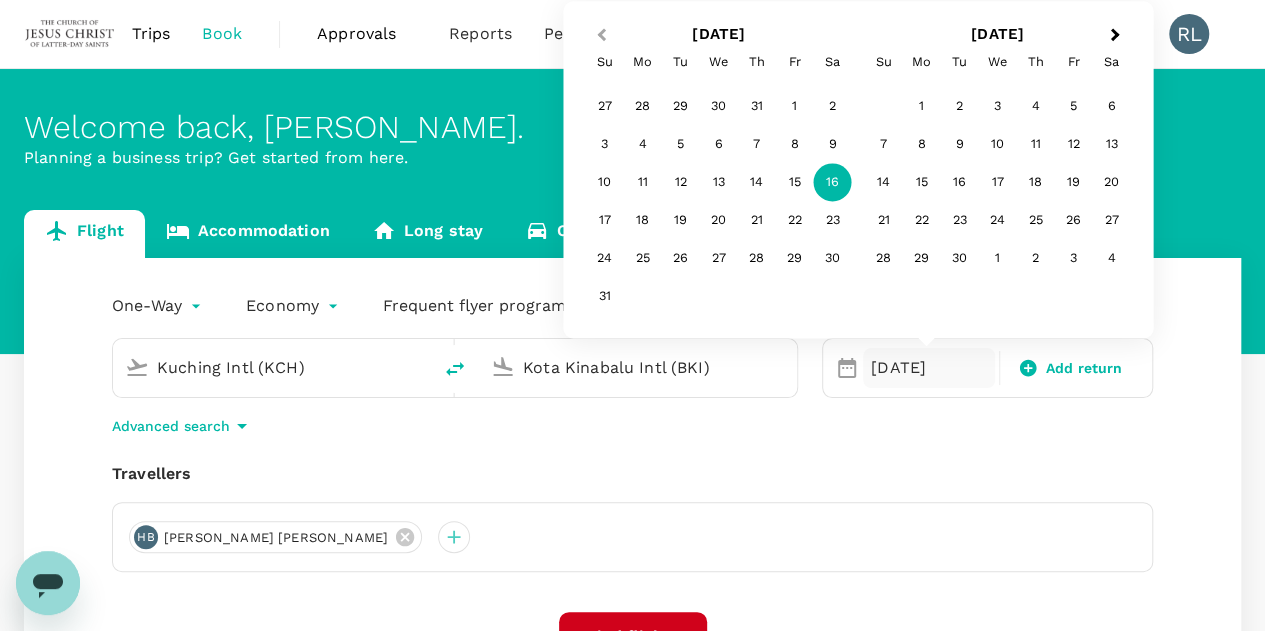 click on "Previous Month" at bounding box center (599, 36) 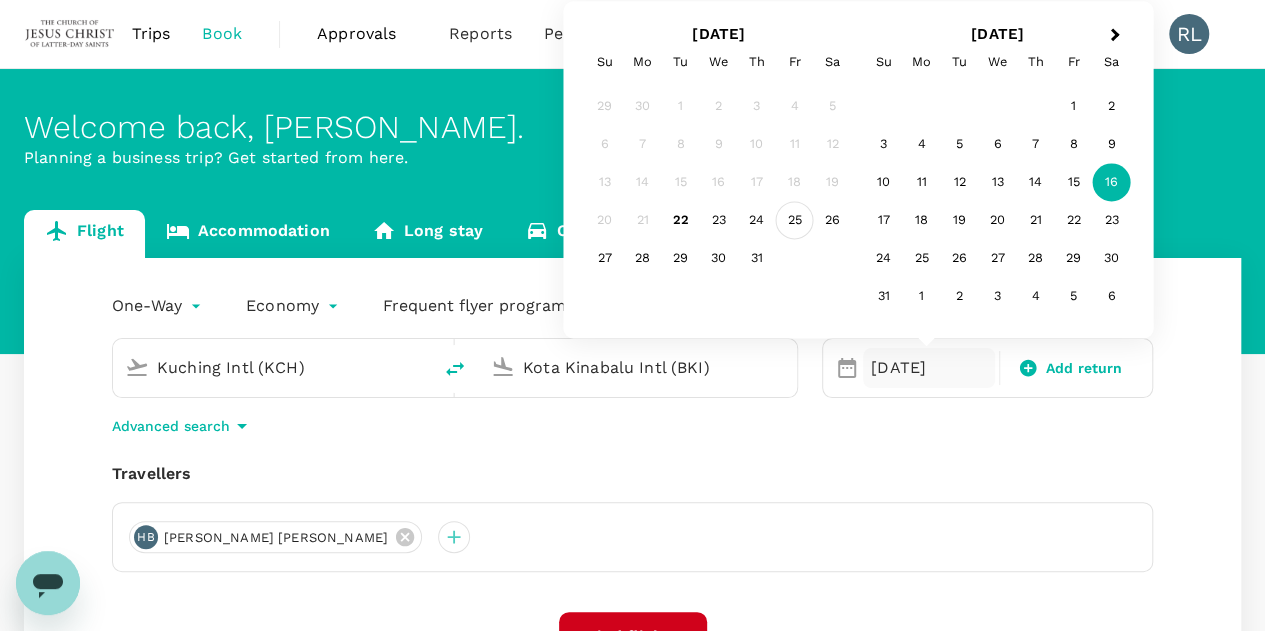 click on "25" at bounding box center [795, 221] 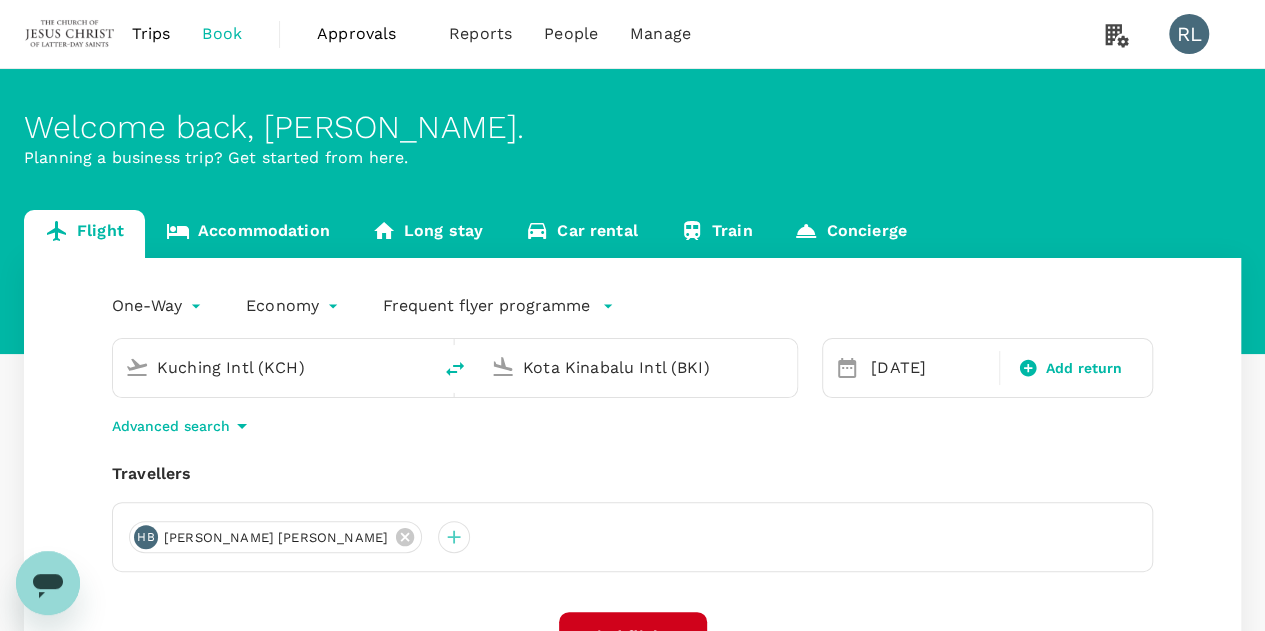 click on "Kota Kinabalu Intl (BKI)" at bounding box center [639, 367] 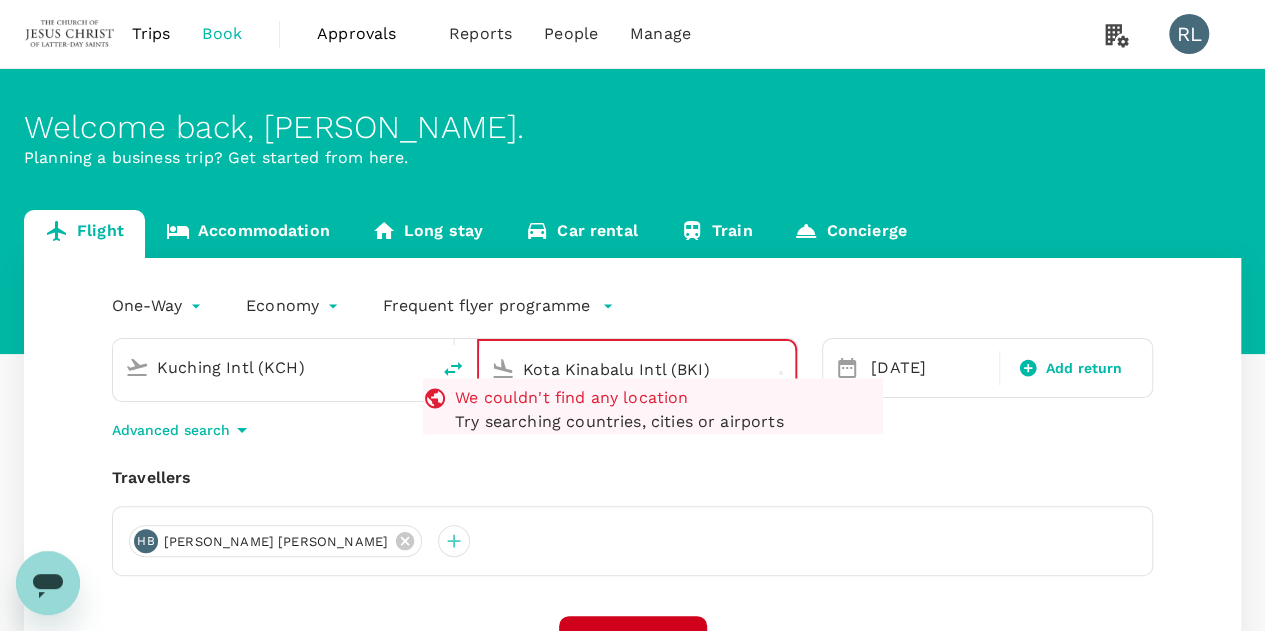 click on "Travellers" at bounding box center [632, 478] 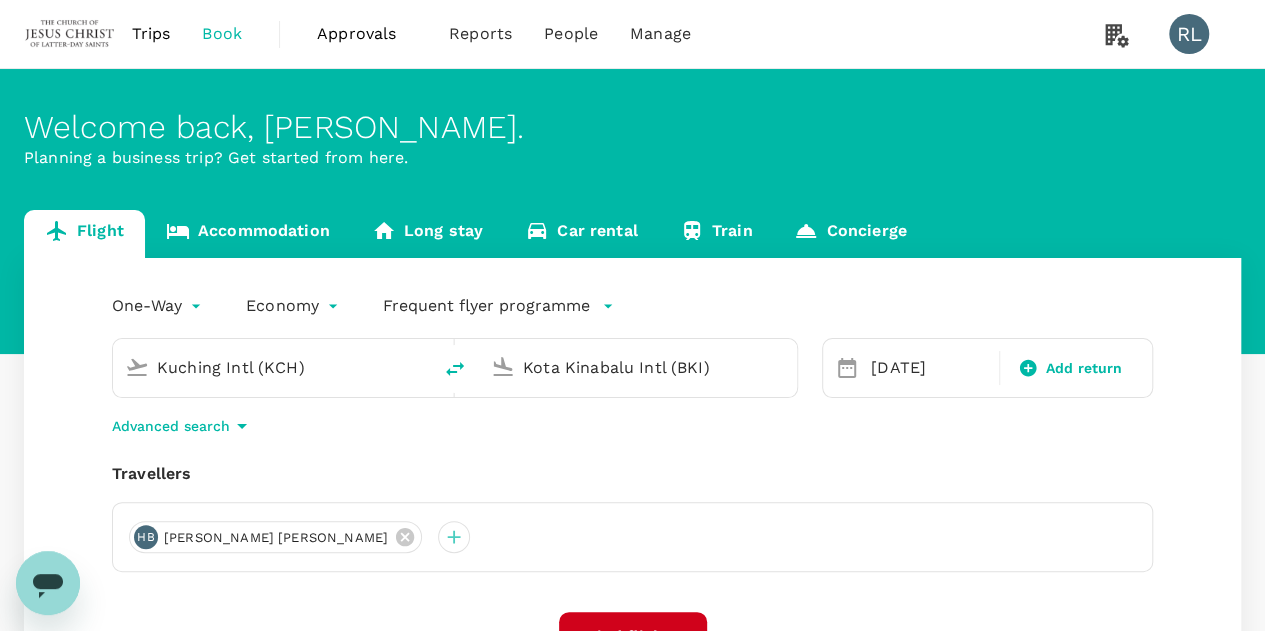 click on "Kota Kinabalu Intl (BKI)" at bounding box center [639, 367] 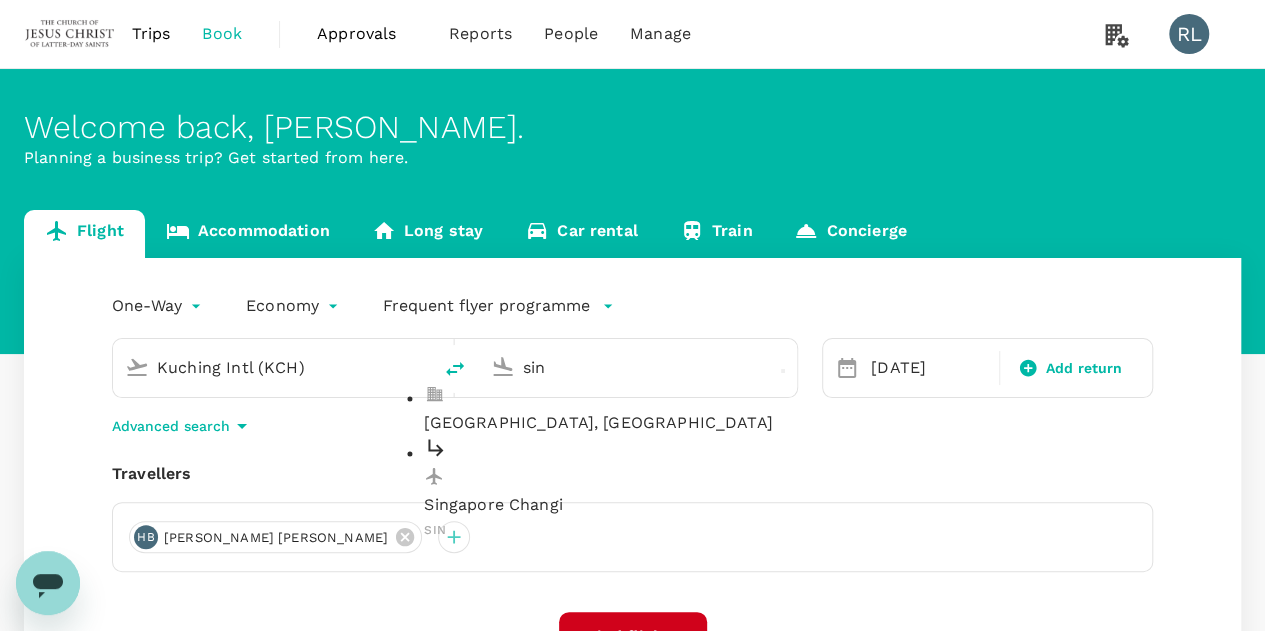 click on "Singapore Changi" at bounding box center [654, 506] 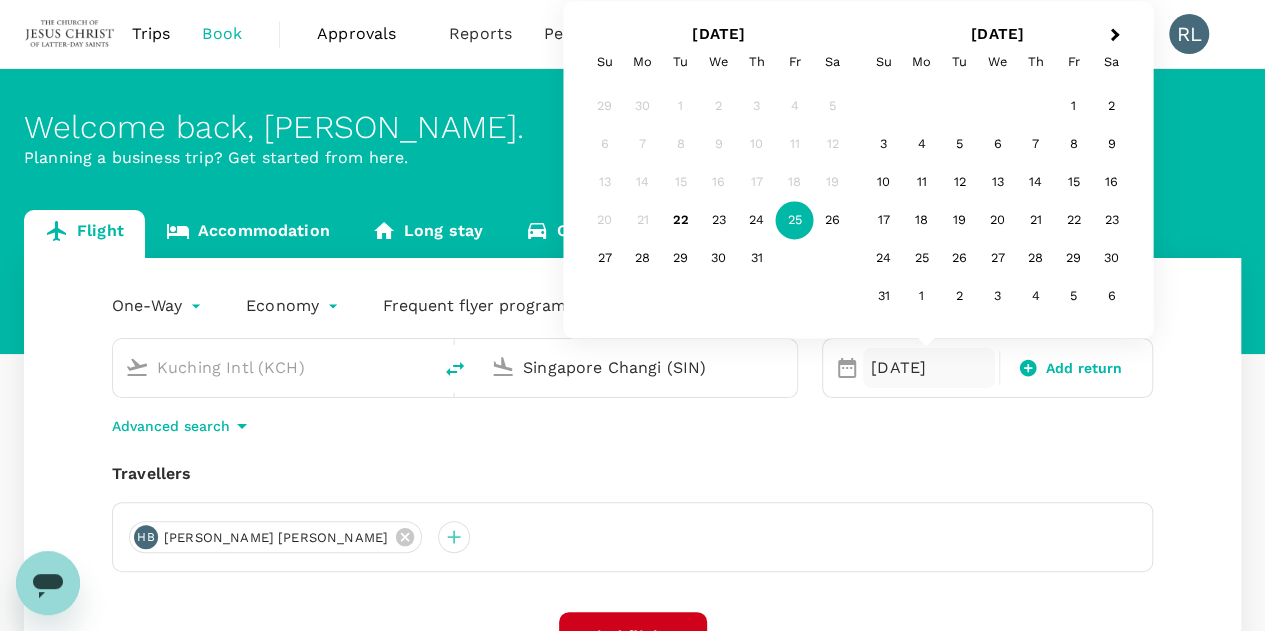 type on "Singapore Changi (SIN)" 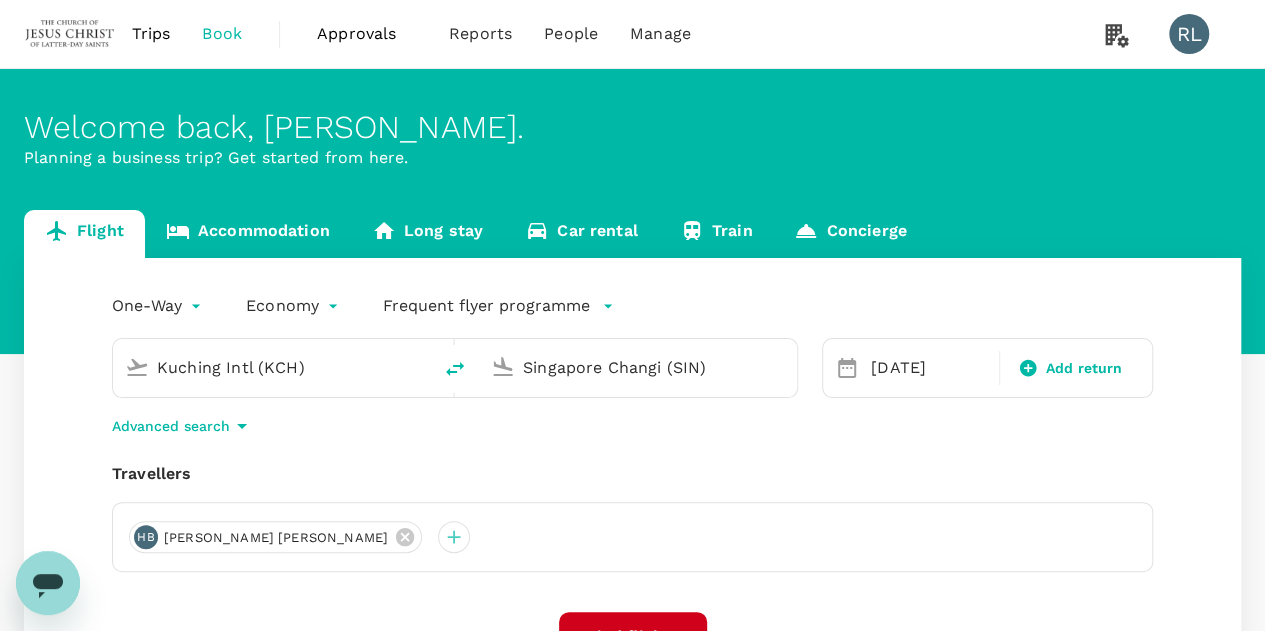 click on "Advanced search" at bounding box center [632, 426] 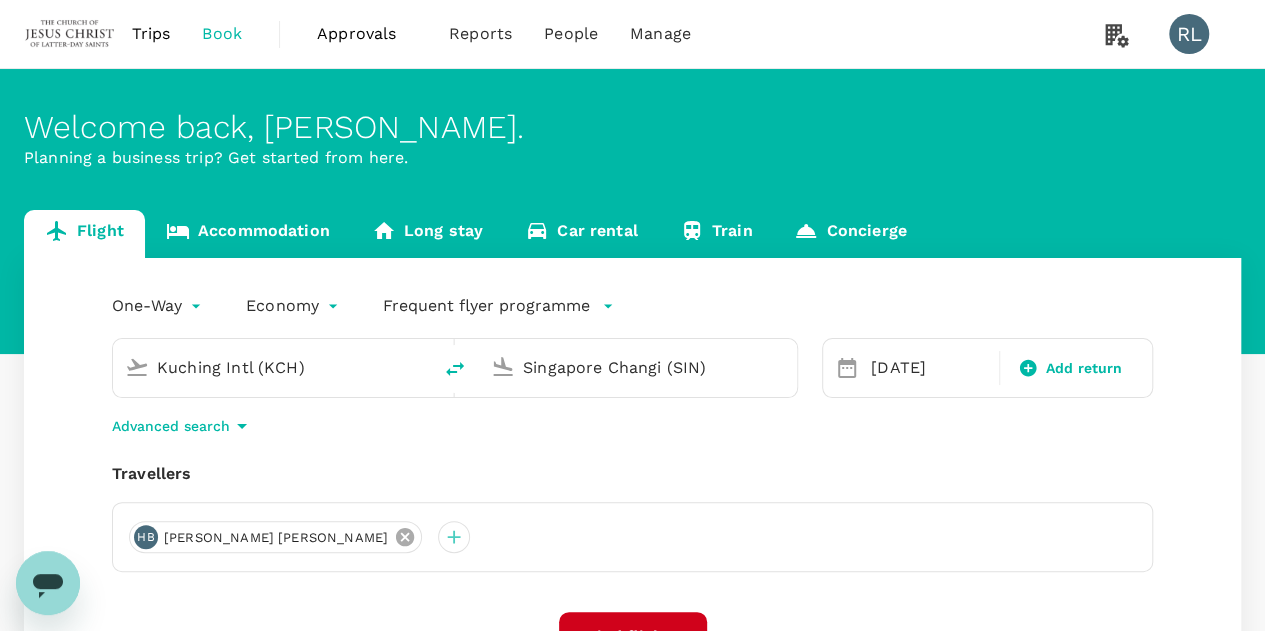 click 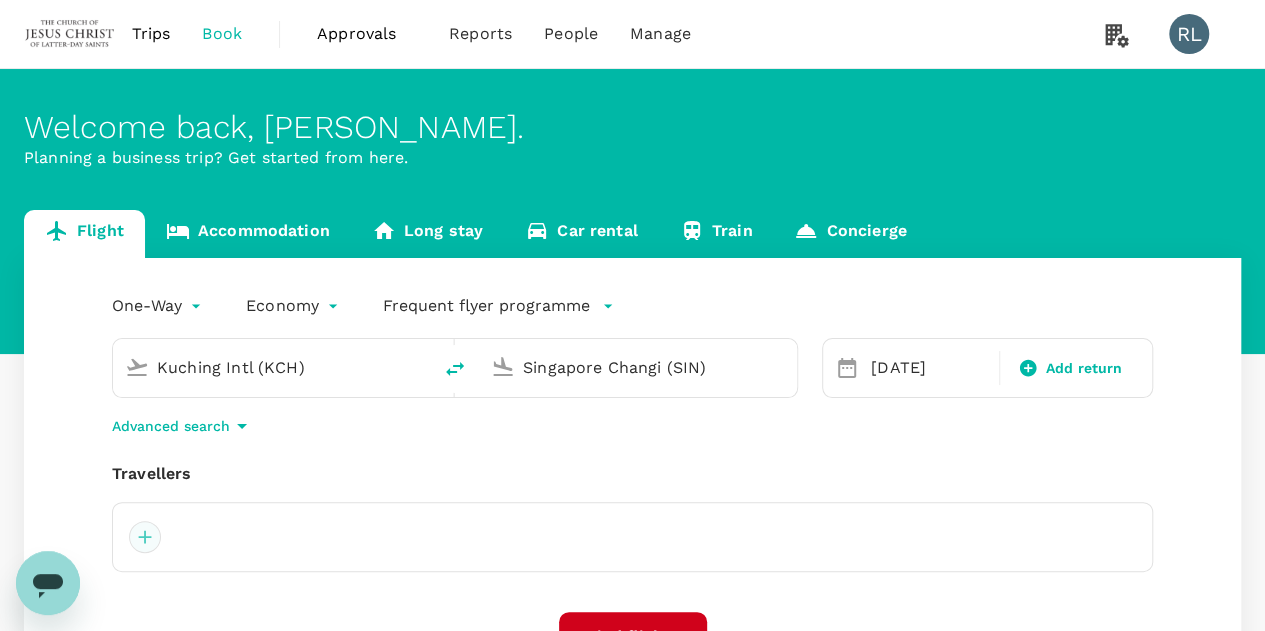 click at bounding box center (145, 537) 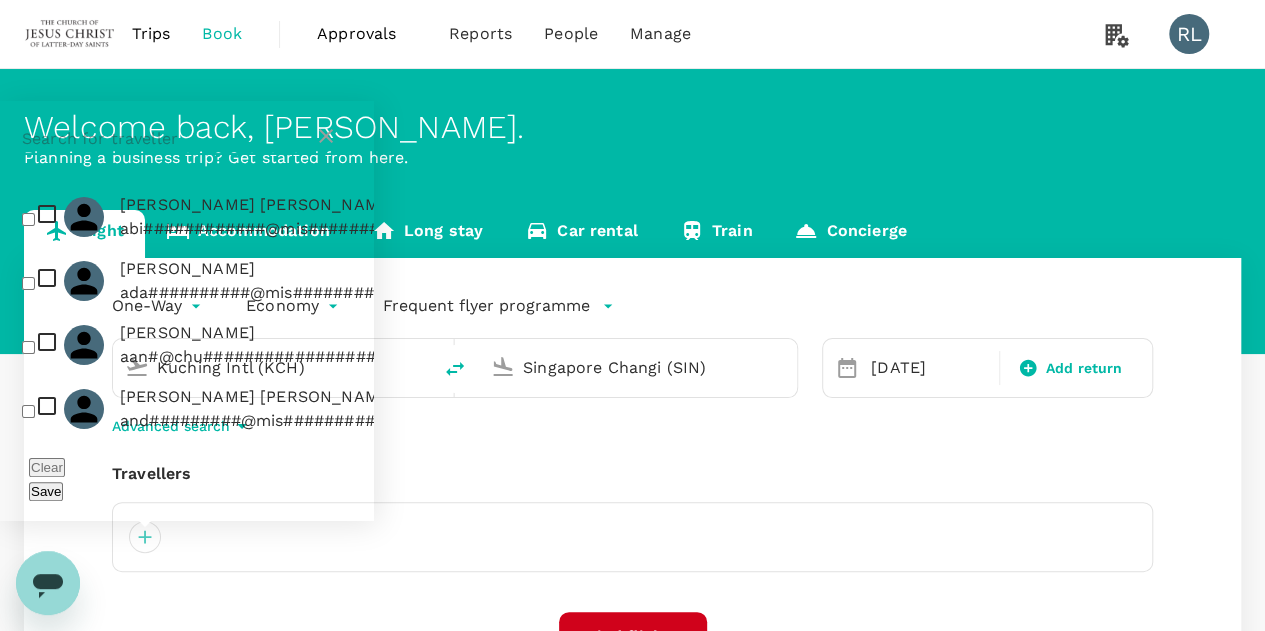 drag, startPoint x: 151, startPoint y: 155, endPoint x: 163, endPoint y: 153, distance: 12.165525 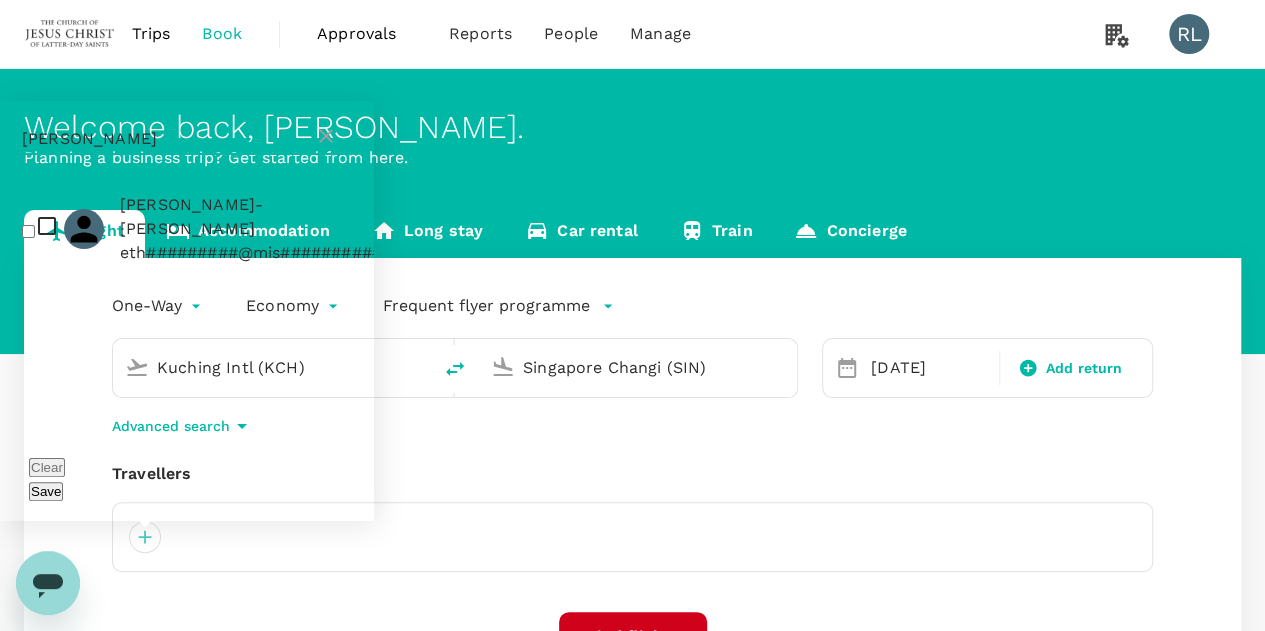 type on "cheung" 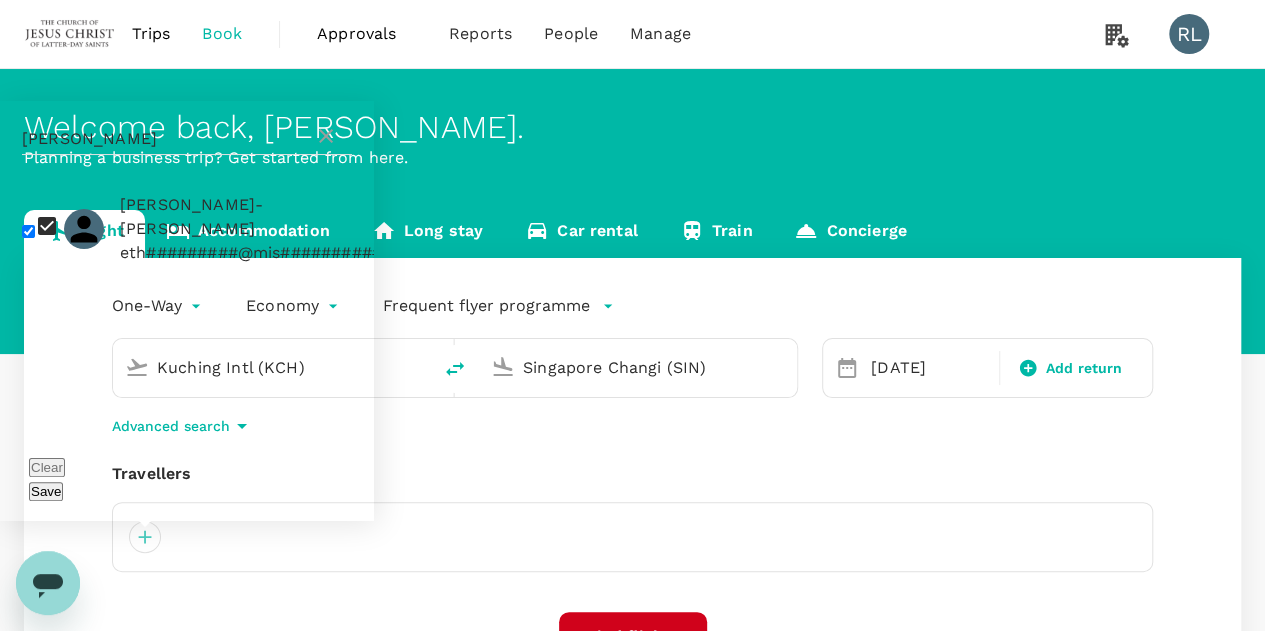 click at bounding box center [28, 231] 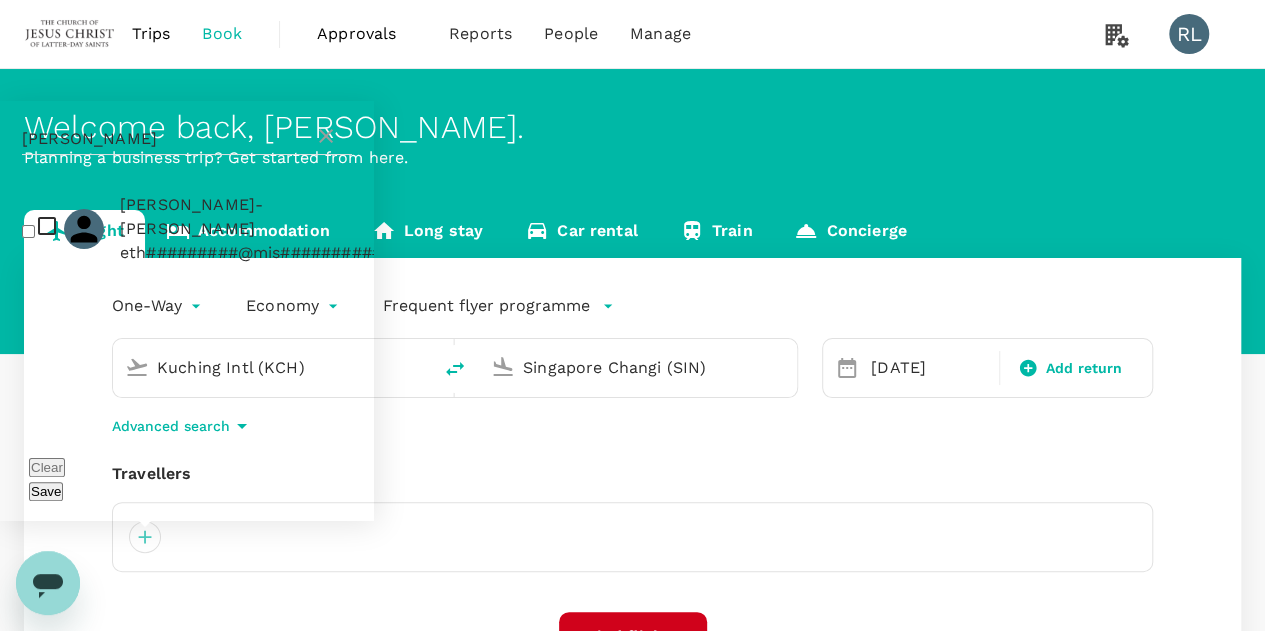 click at bounding box center [28, 231] 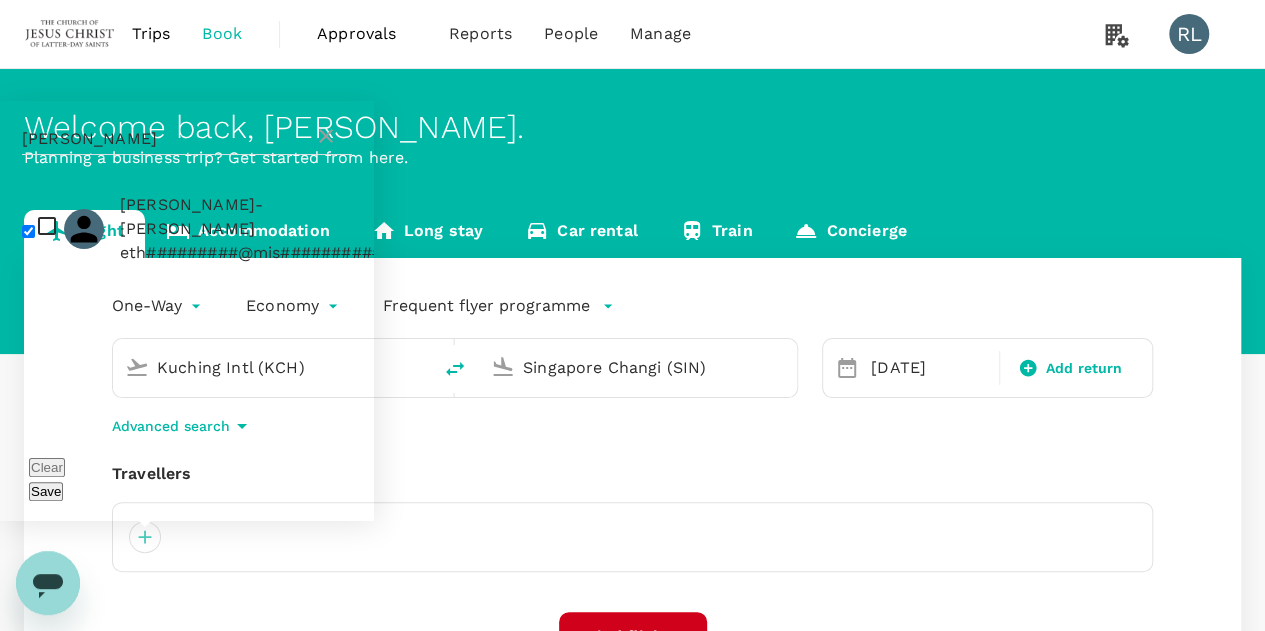 checkbox on "true" 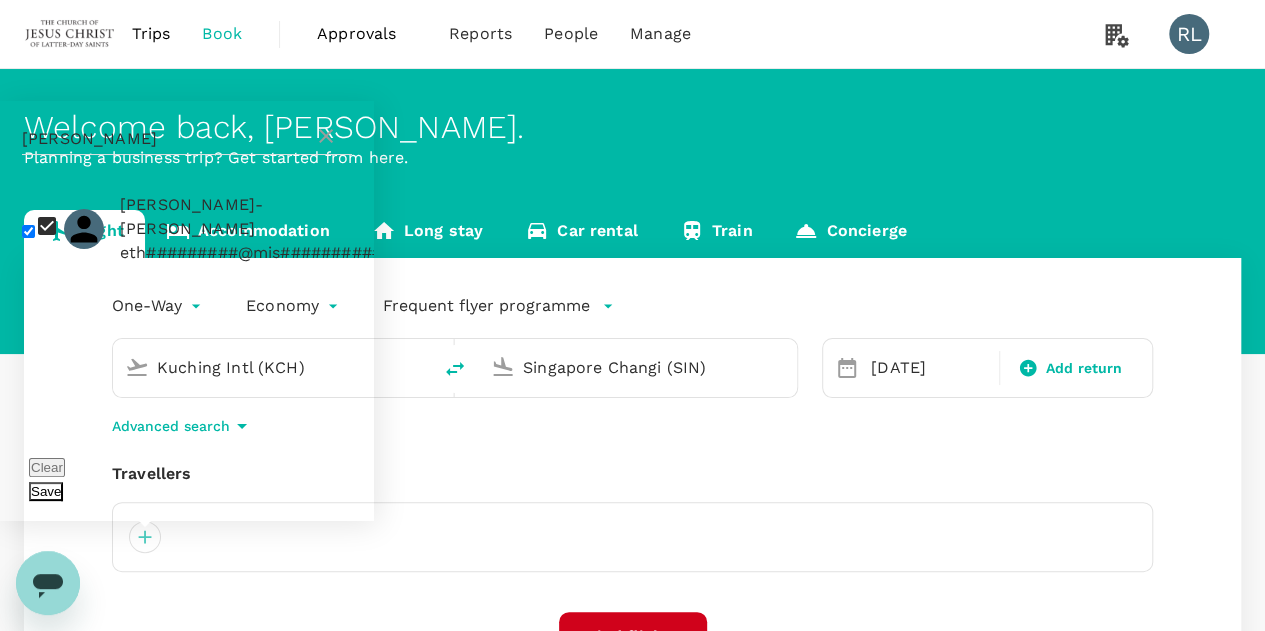 click on "Save" at bounding box center (46, 491) 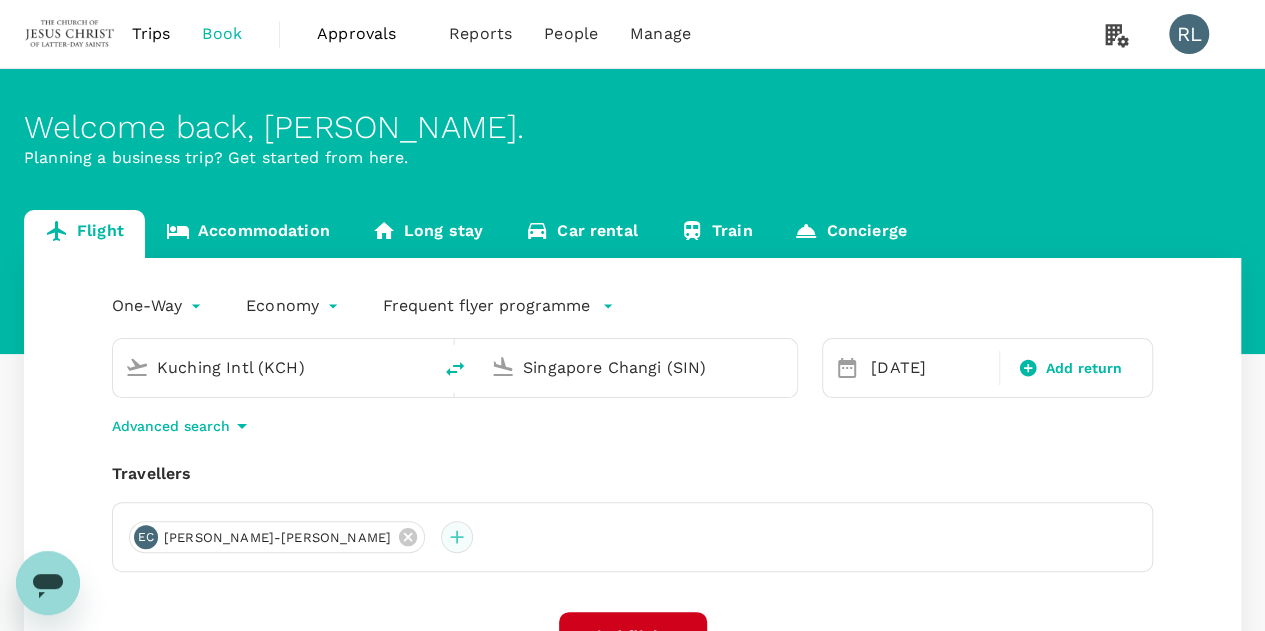click at bounding box center [457, 537] 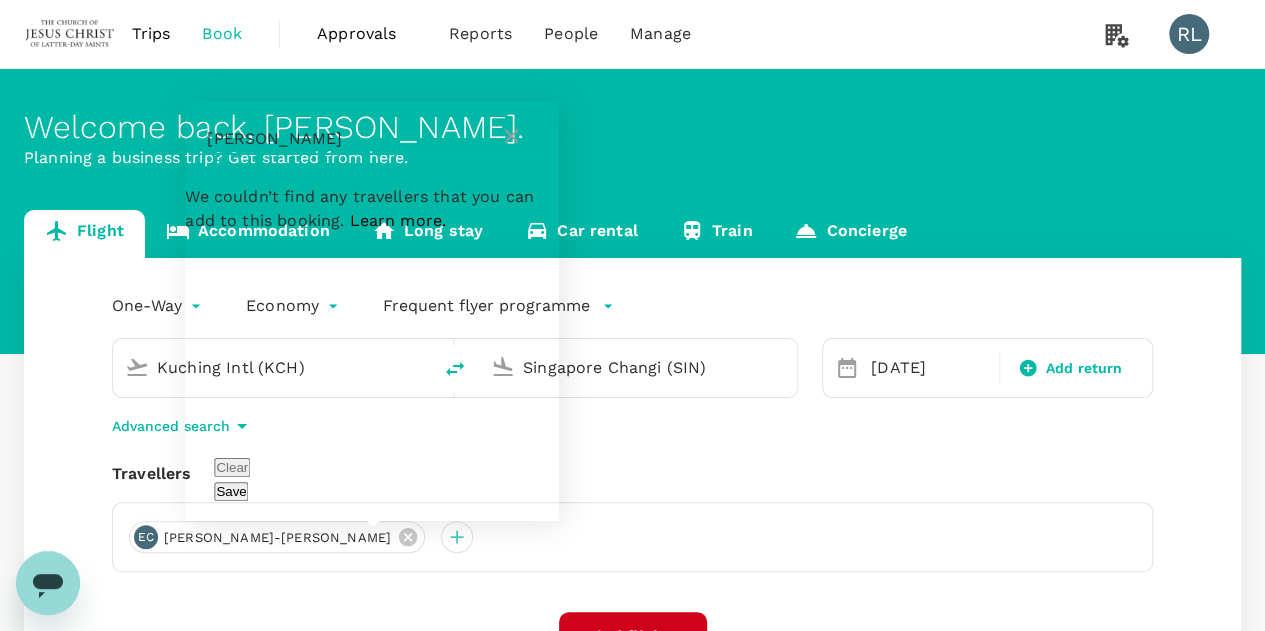 drag, startPoint x: 288, startPoint y: 161, endPoint x: 200, endPoint y: 159, distance: 88.02273 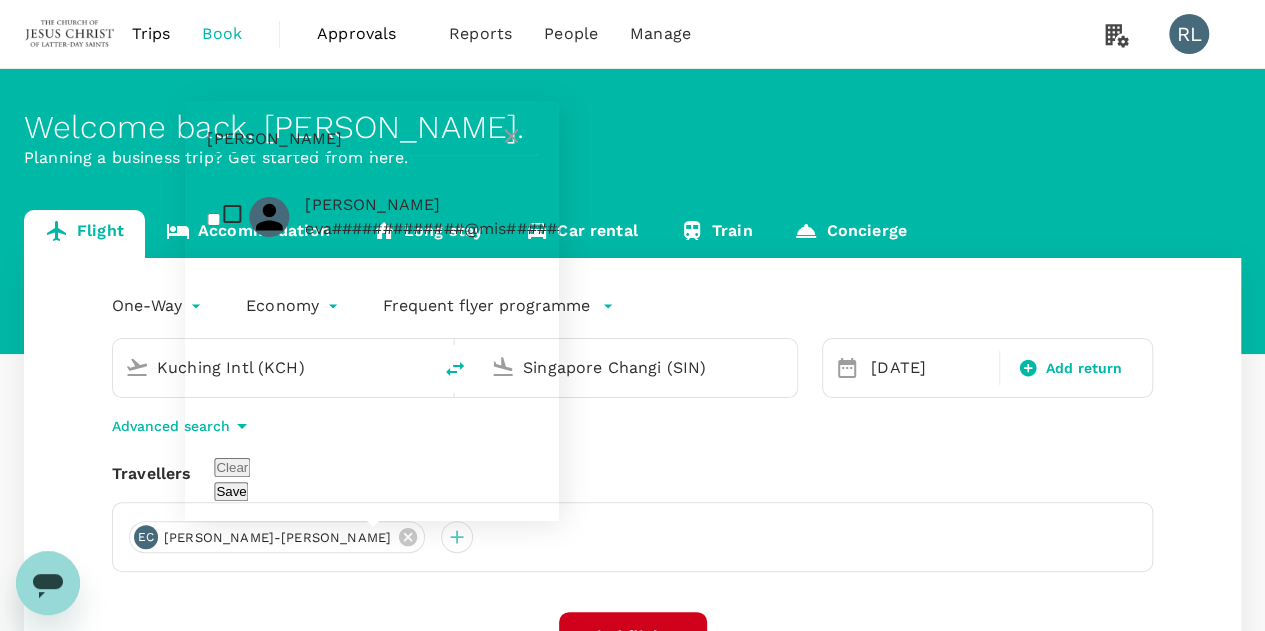 type on "nielsen" 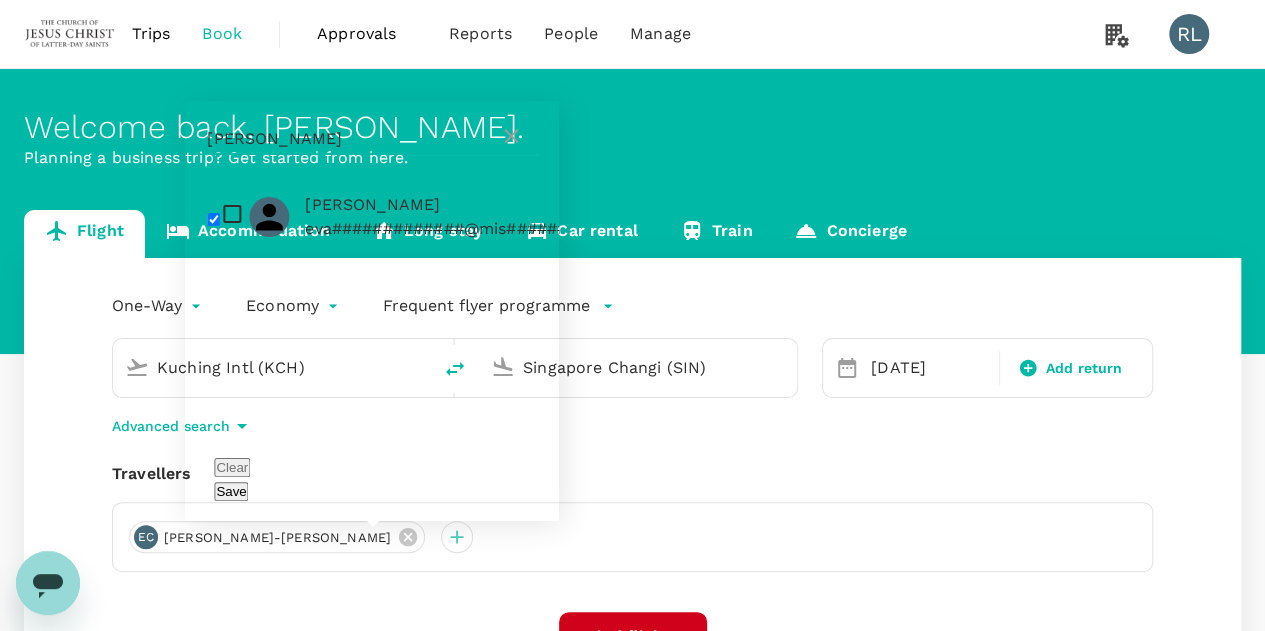 checkbox on "true" 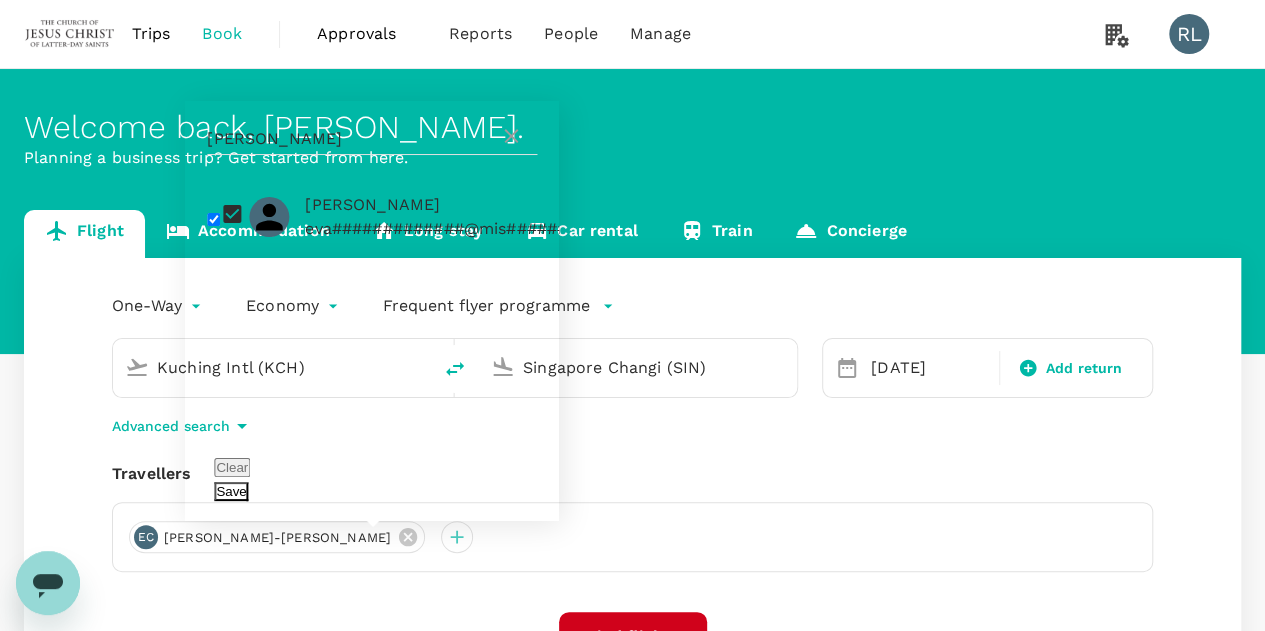click on "Save" at bounding box center [231, 491] 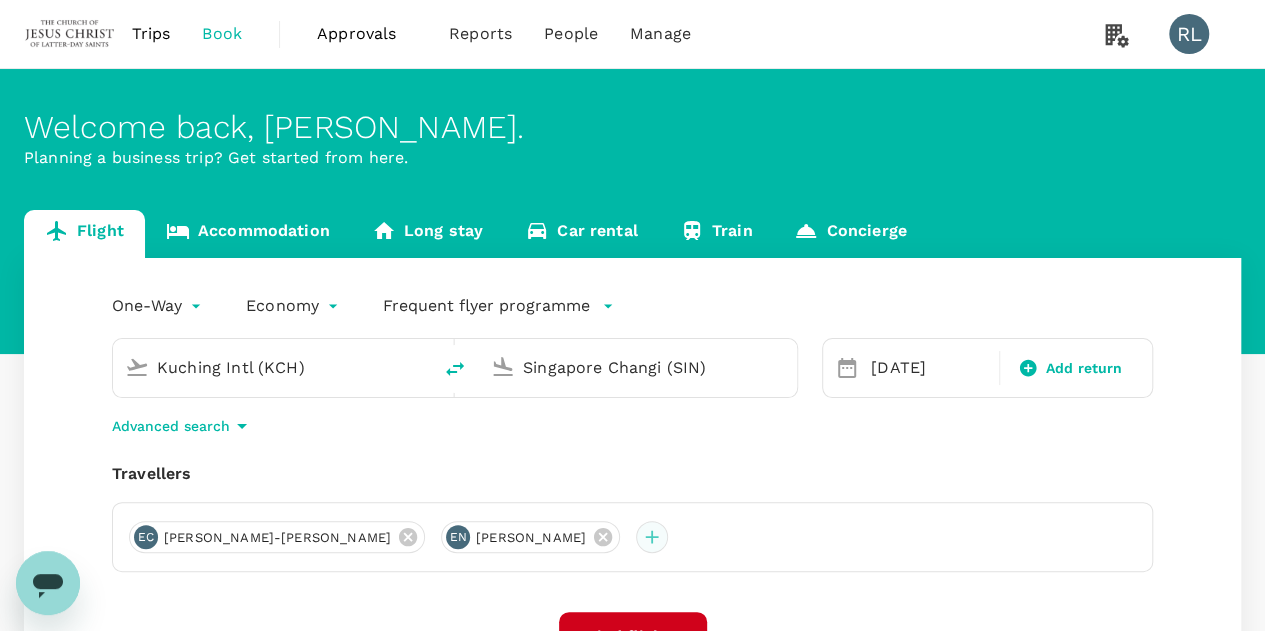 click at bounding box center [652, 537] 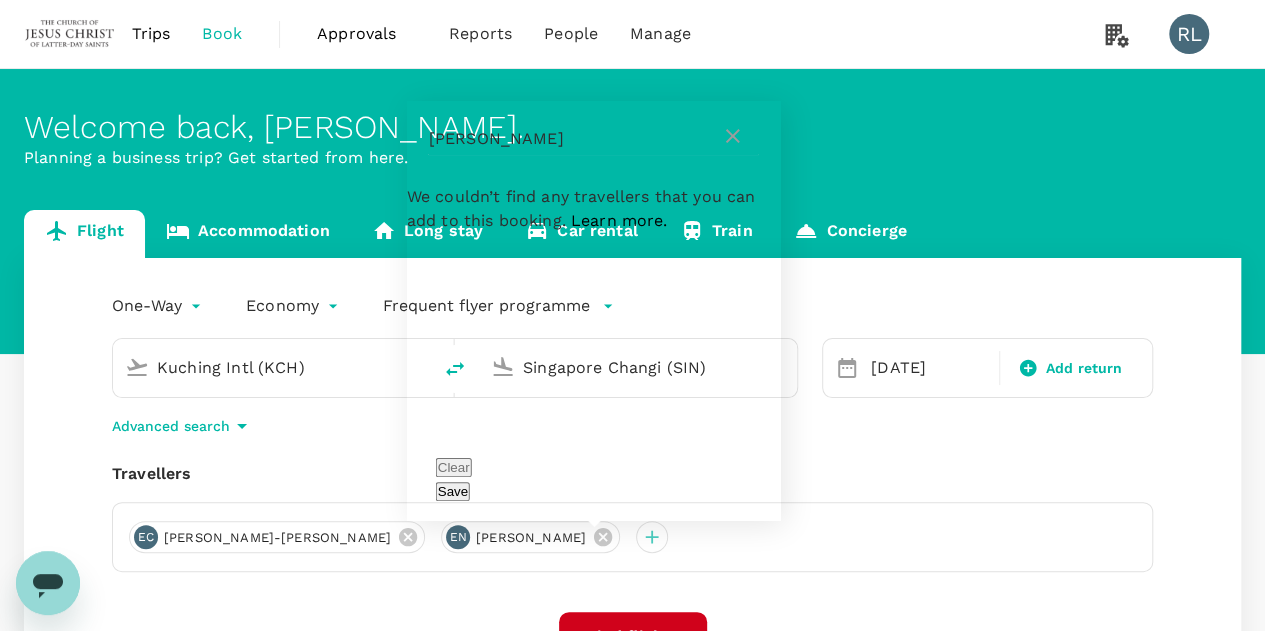 drag, startPoint x: 498, startPoint y: 162, endPoint x: 416, endPoint y: 169, distance: 82.29824 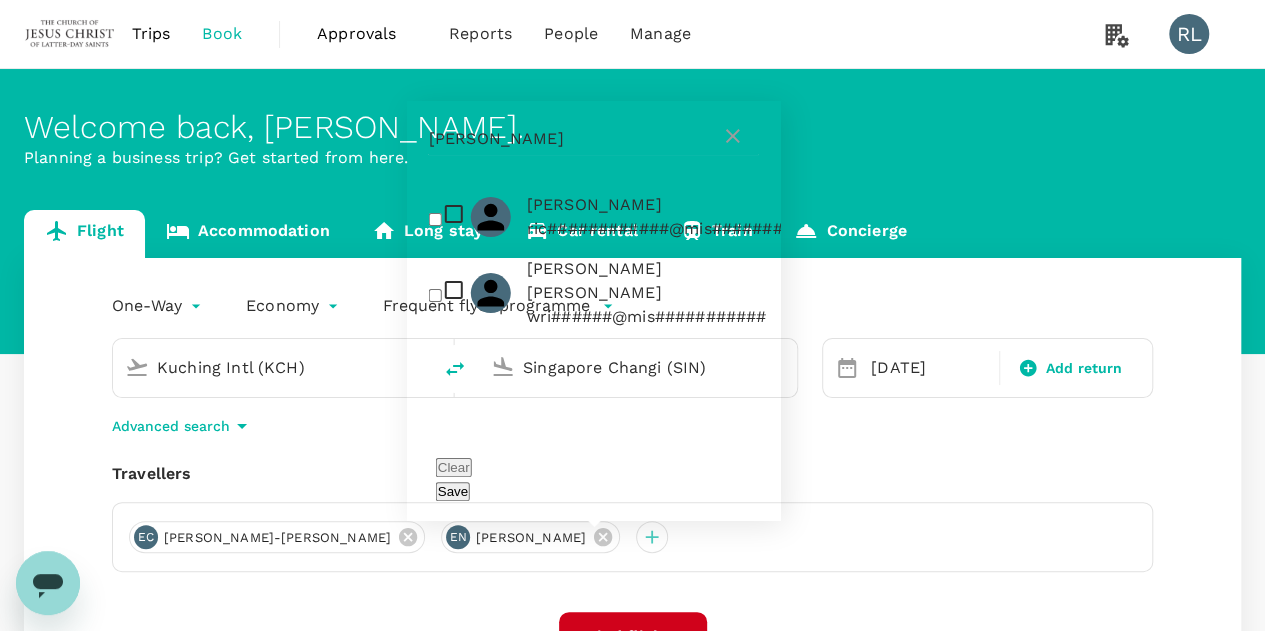 type on "richards" 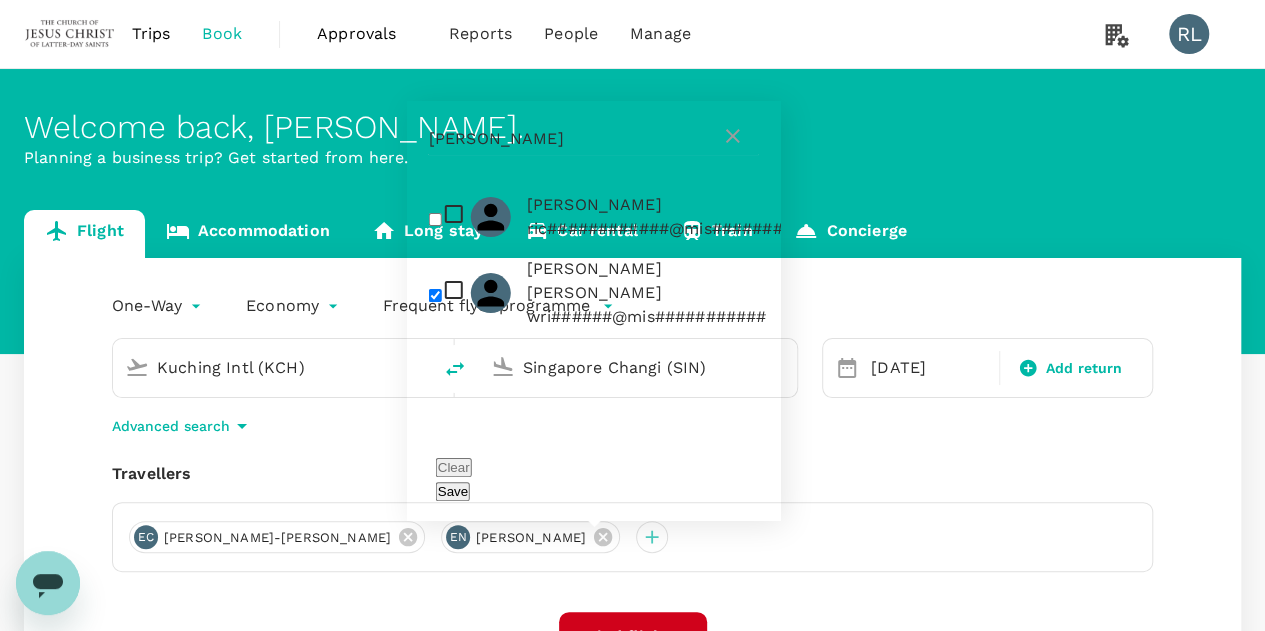 checkbox on "true" 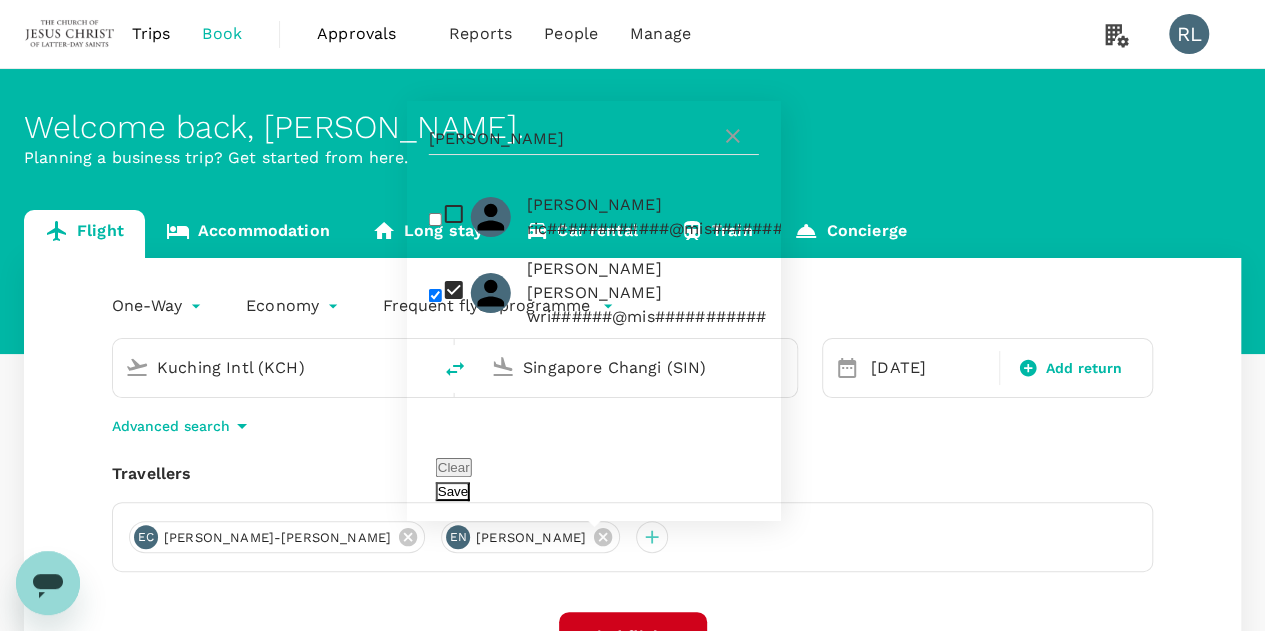 click on "Save" at bounding box center [453, 491] 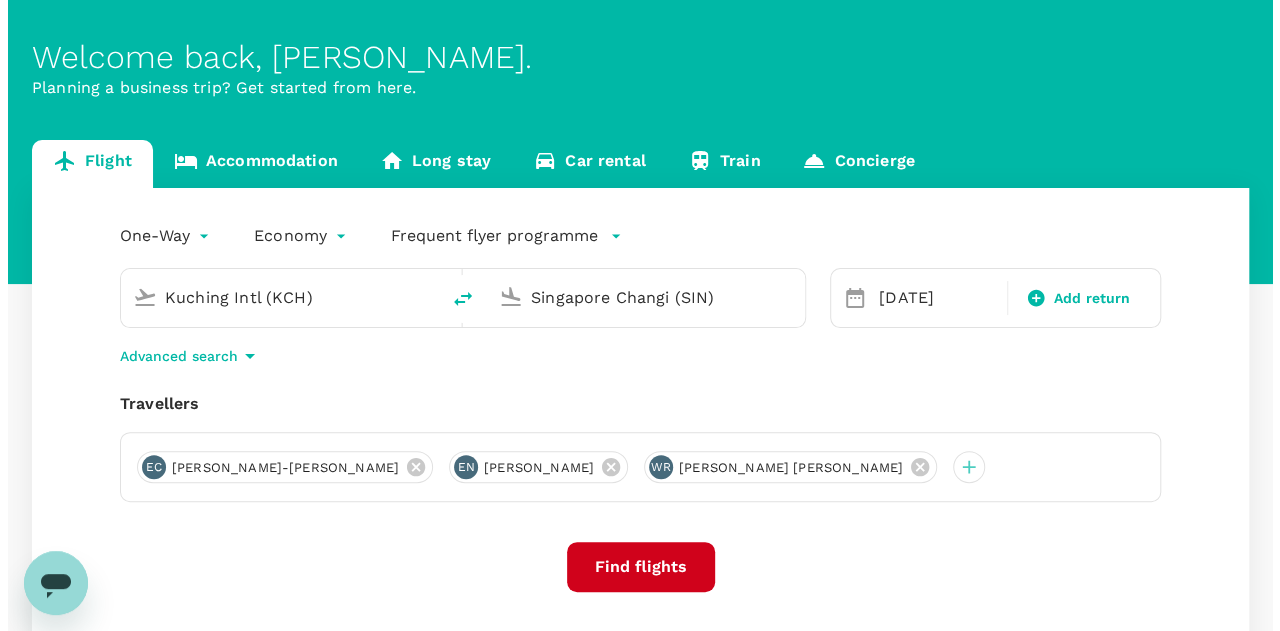 scroll, scrollTop: 100, scrollLeft: 0, axis: vertical 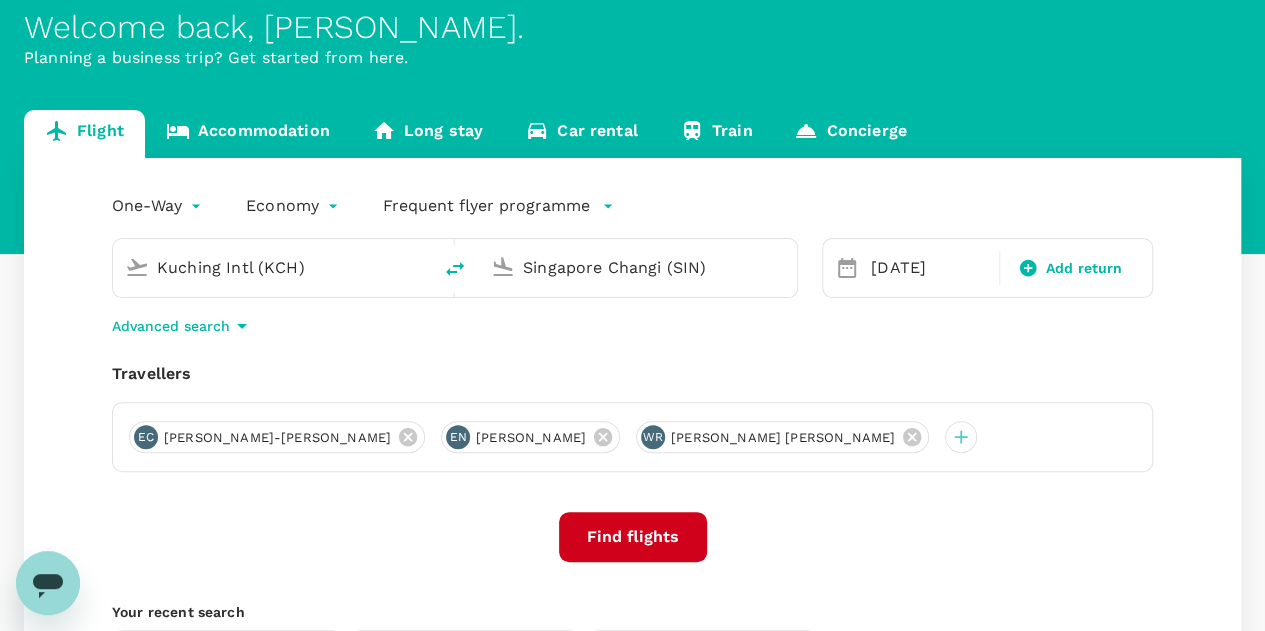 click on "Find flights" at bounding box center (633, 537) 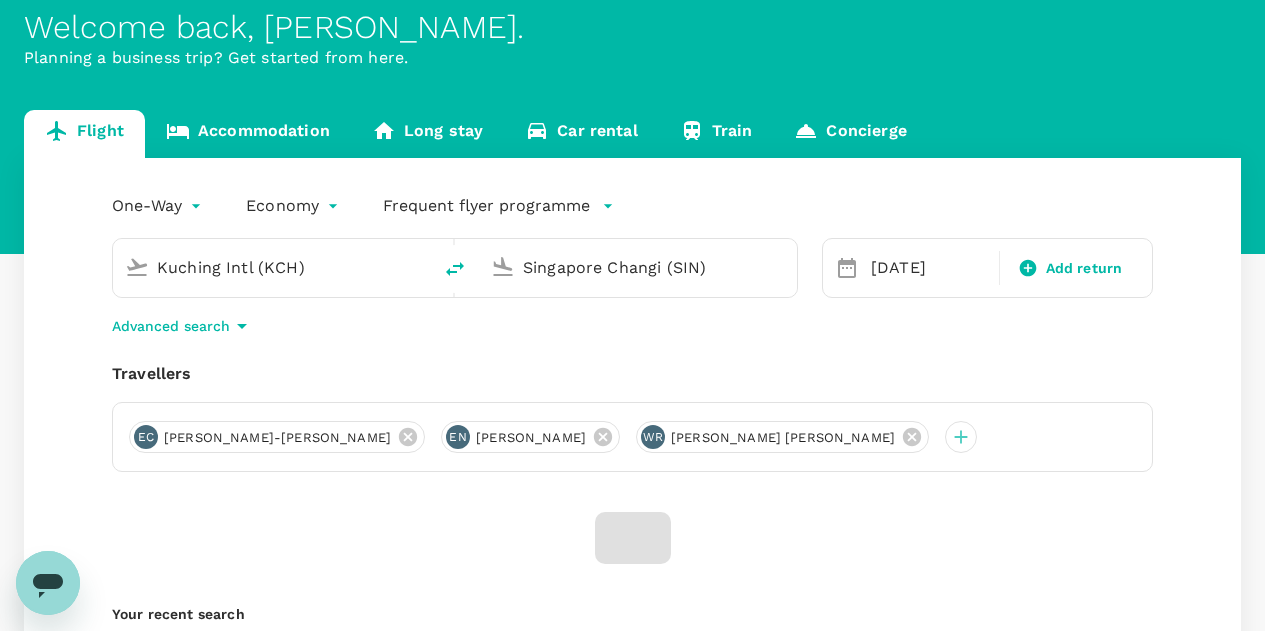 click on "Confirm" at bounding box center [73, 11093] 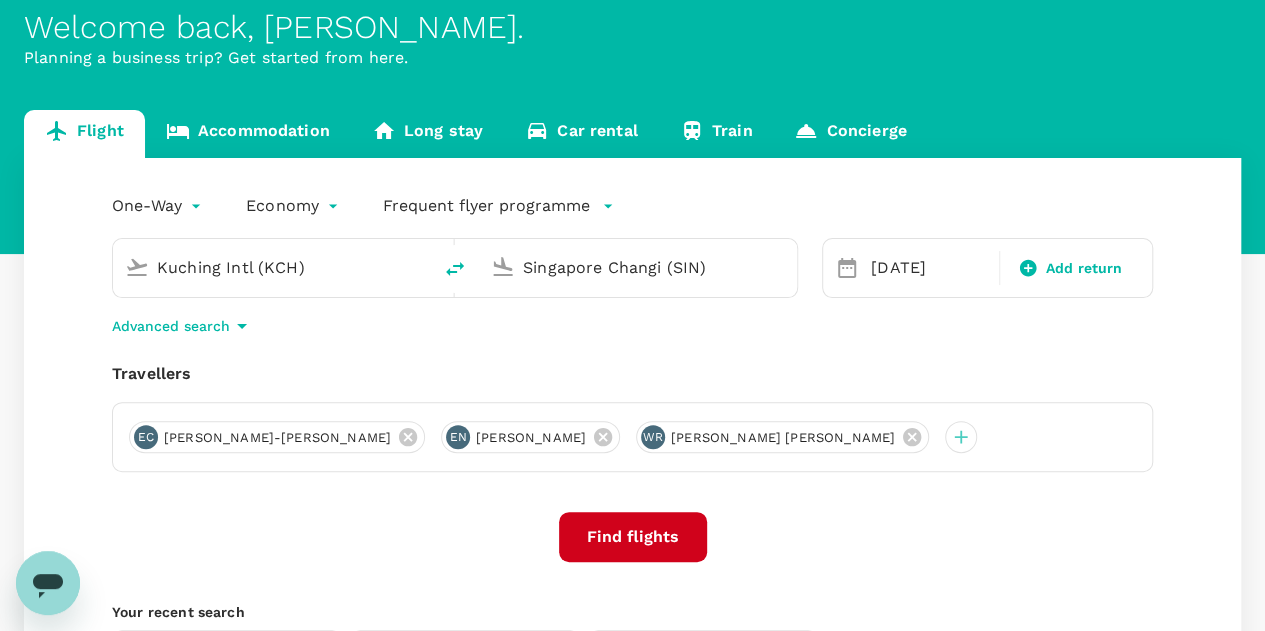 click on "Find flights" at bounding box center [633, 537] 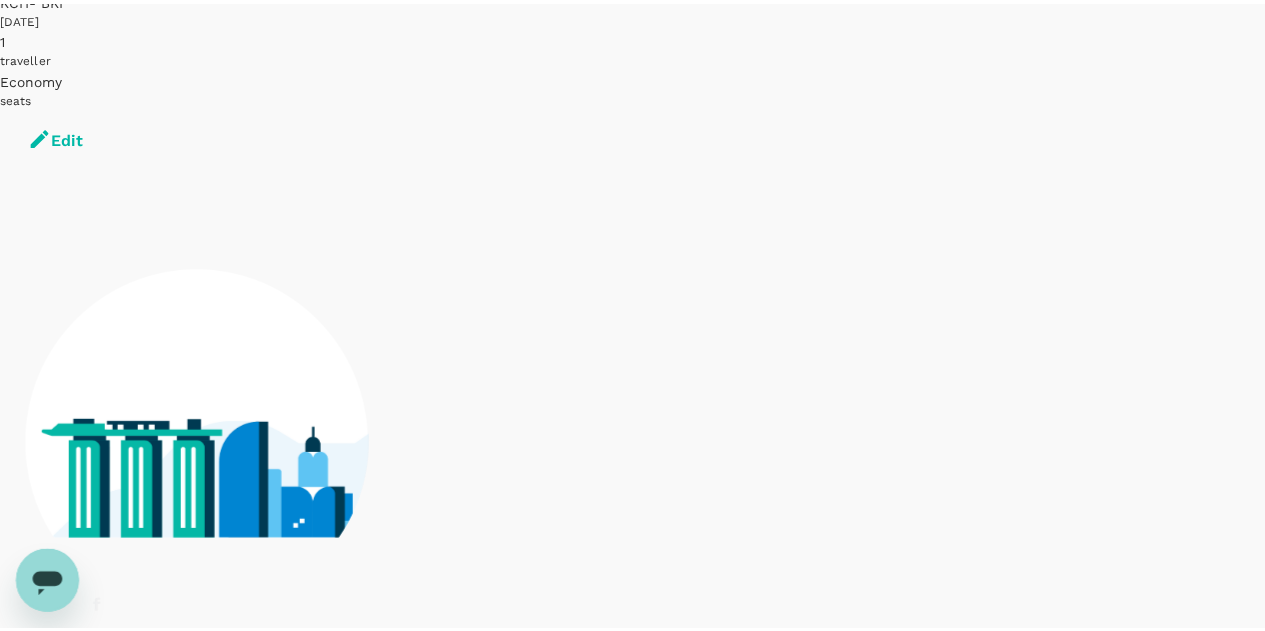 scroll, scrollTop: 0, scrollLeft: 0, axis: both 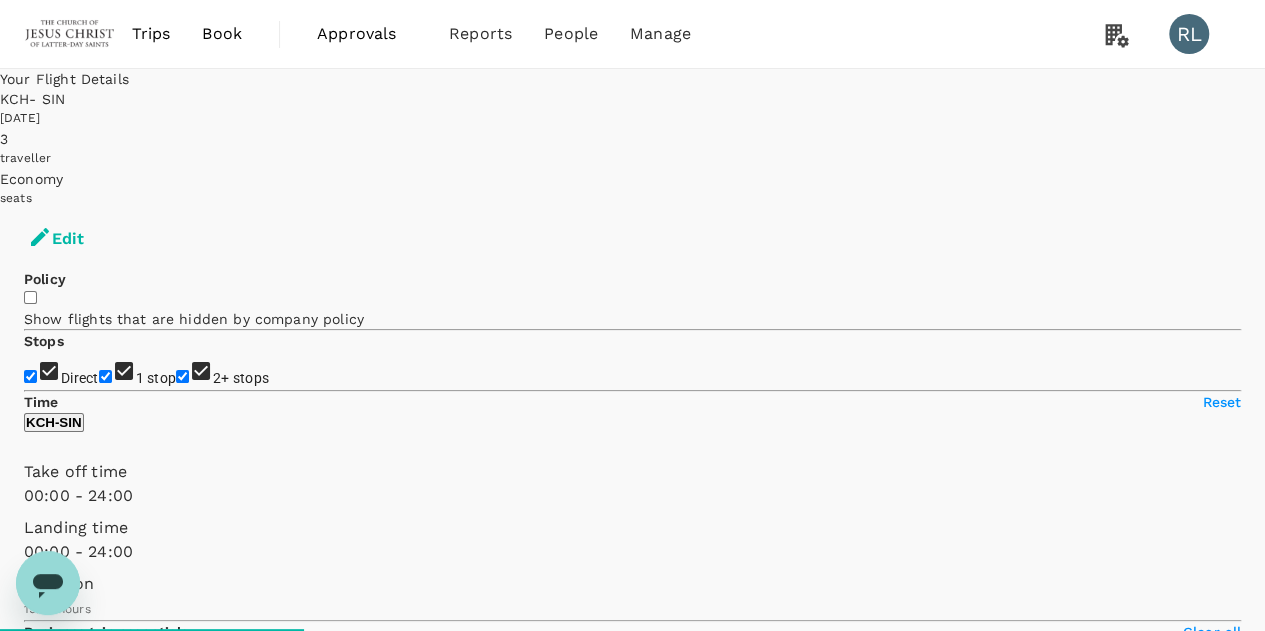 click on "Recommended" at bounding box center (76, 1010) 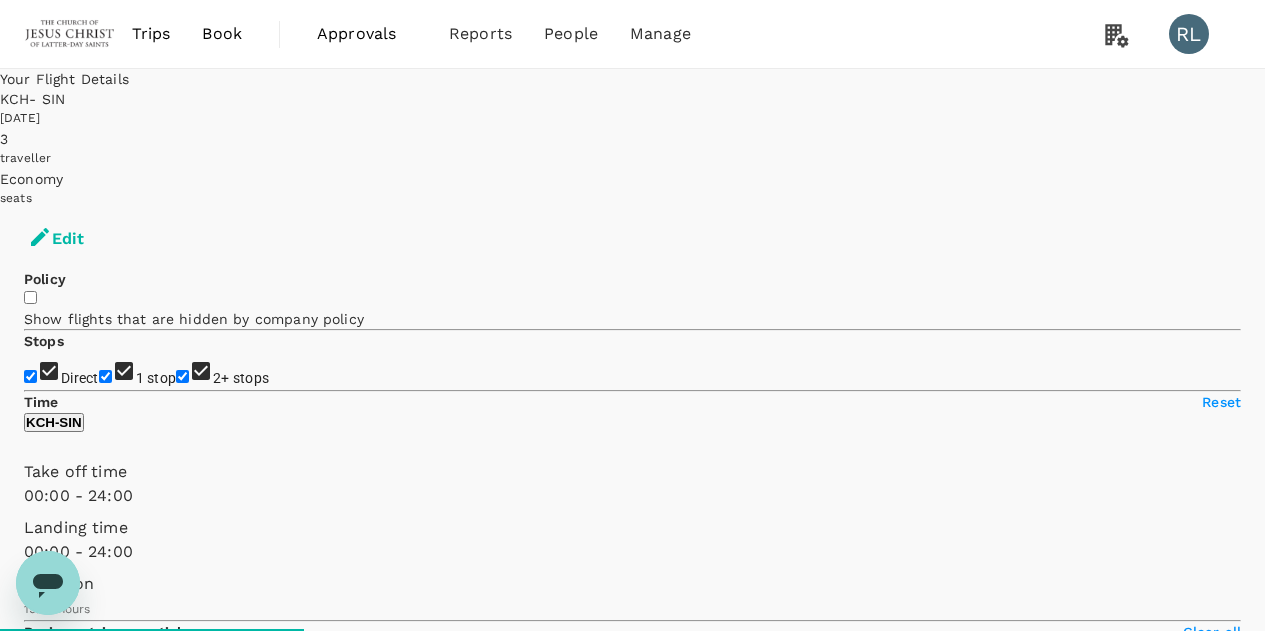 click on "Departure Time" at bounding box center (632, 57060) 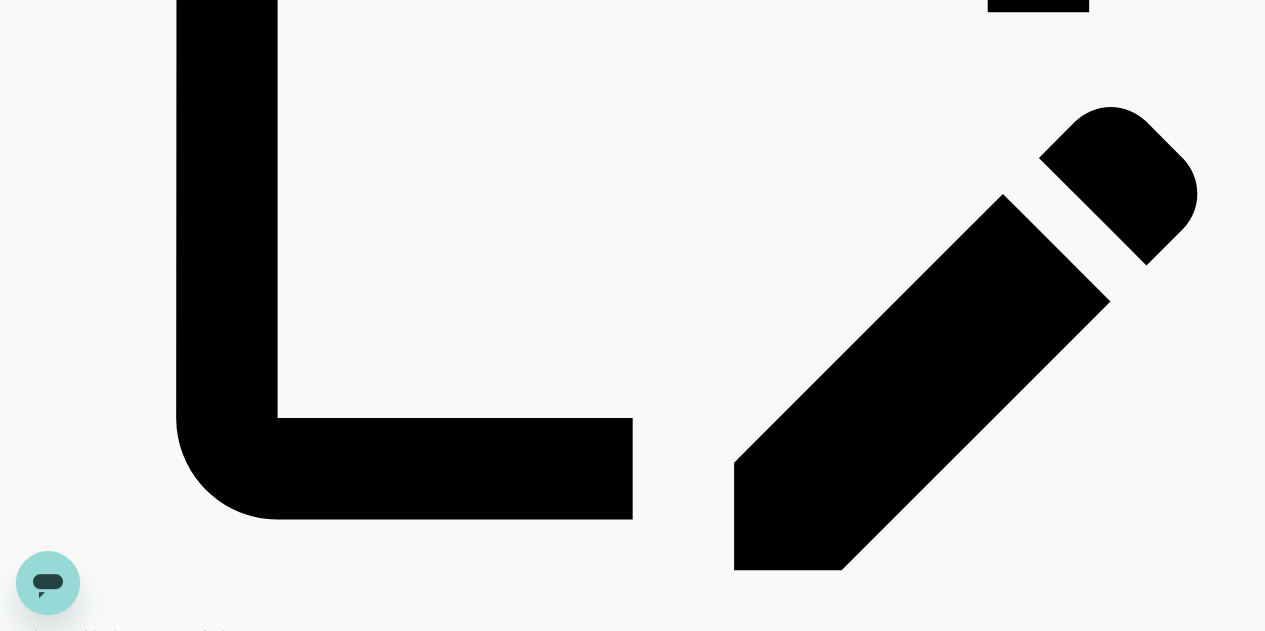 scroll, scrollTop: 3100, scrollLeft: 0, axis: vertical 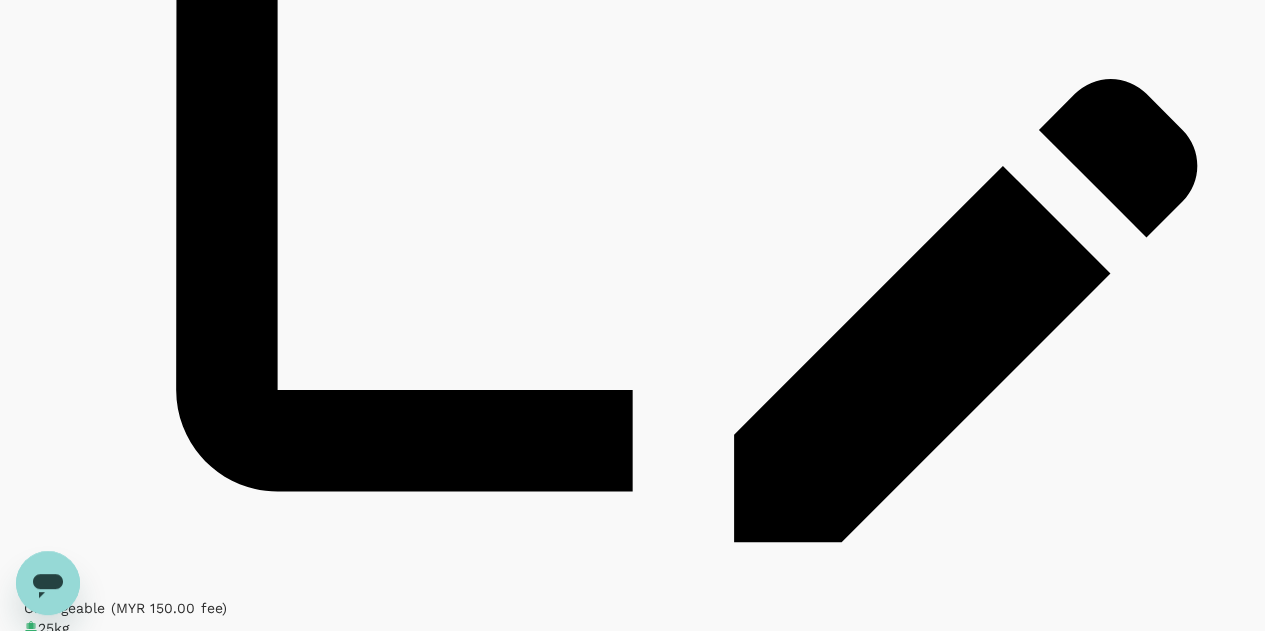 click on "View options" at bounding box center [63, 62383] 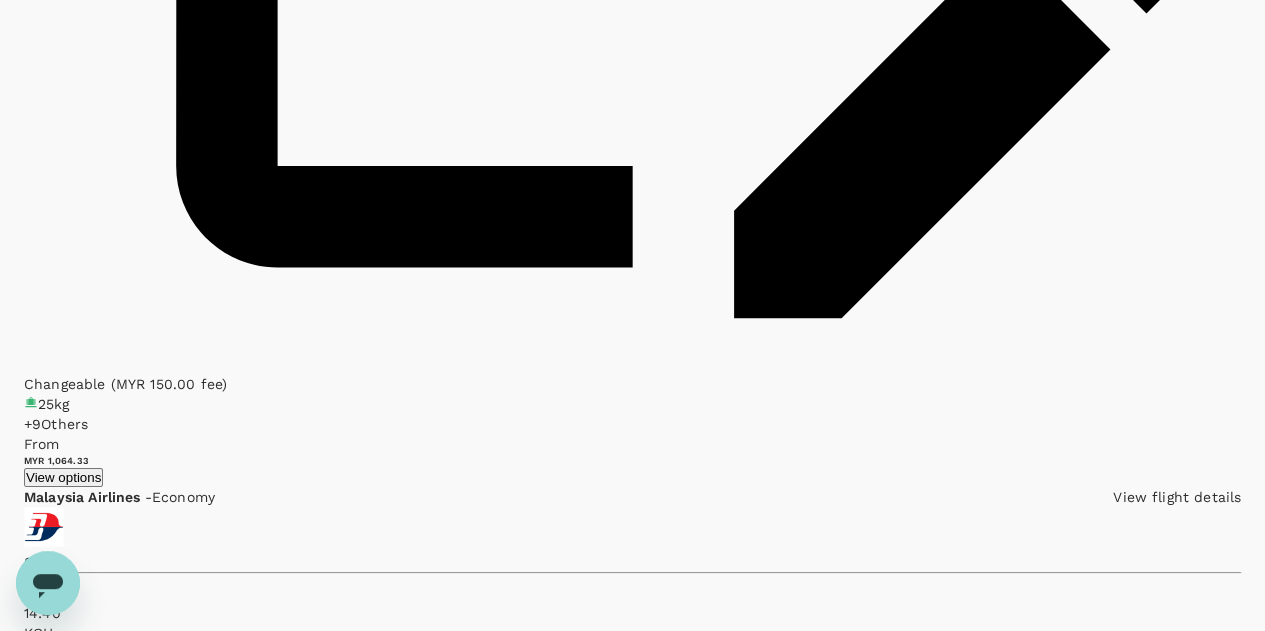 scroll, scrollTop: 3392, scrollLeft: 0, axis: vertical 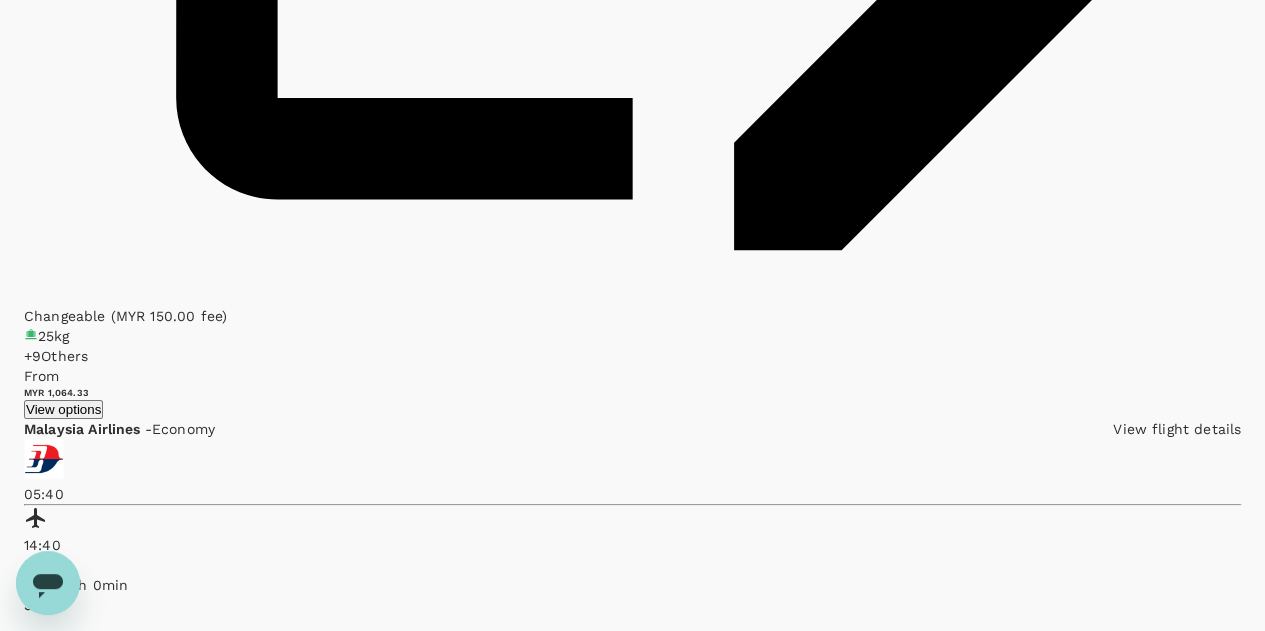 click on "MYR 502.37" at bounding box center [63, 62485] 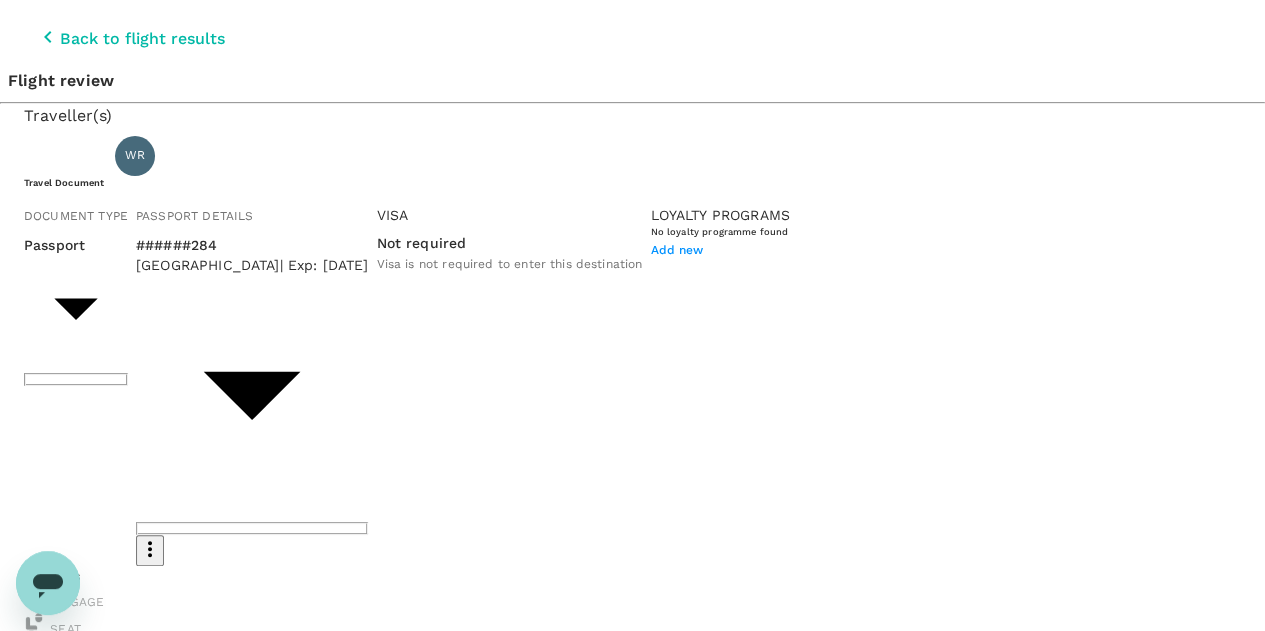 click on "View flight details" at bounding box center (97, 2275) 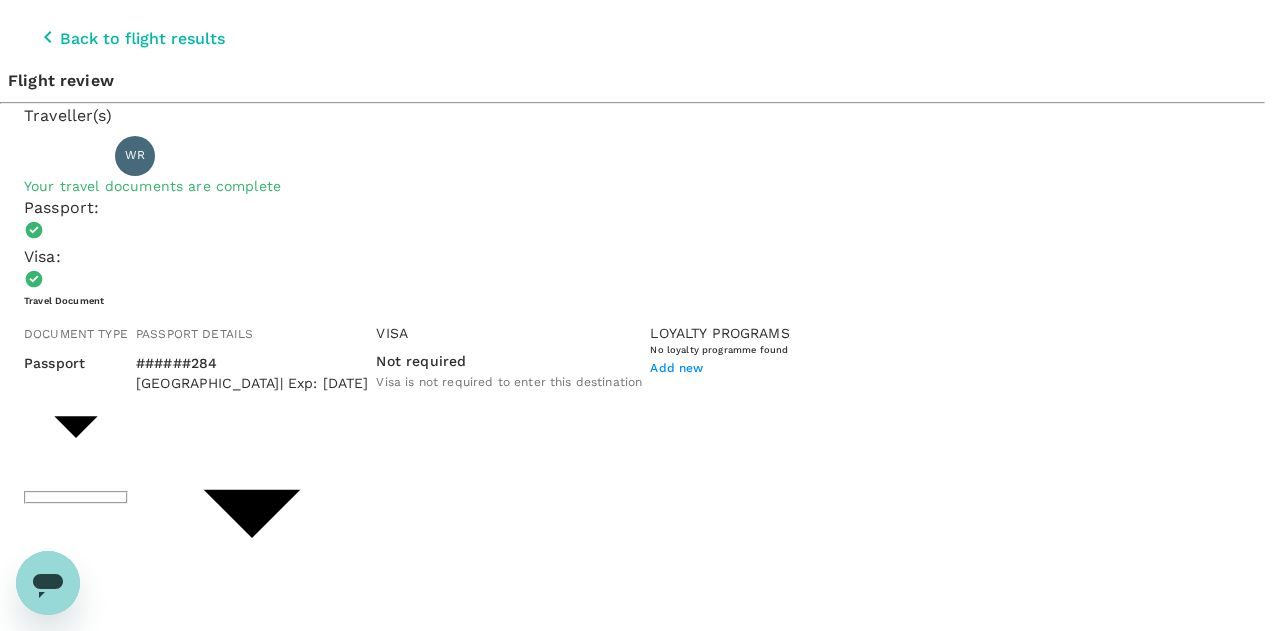 click 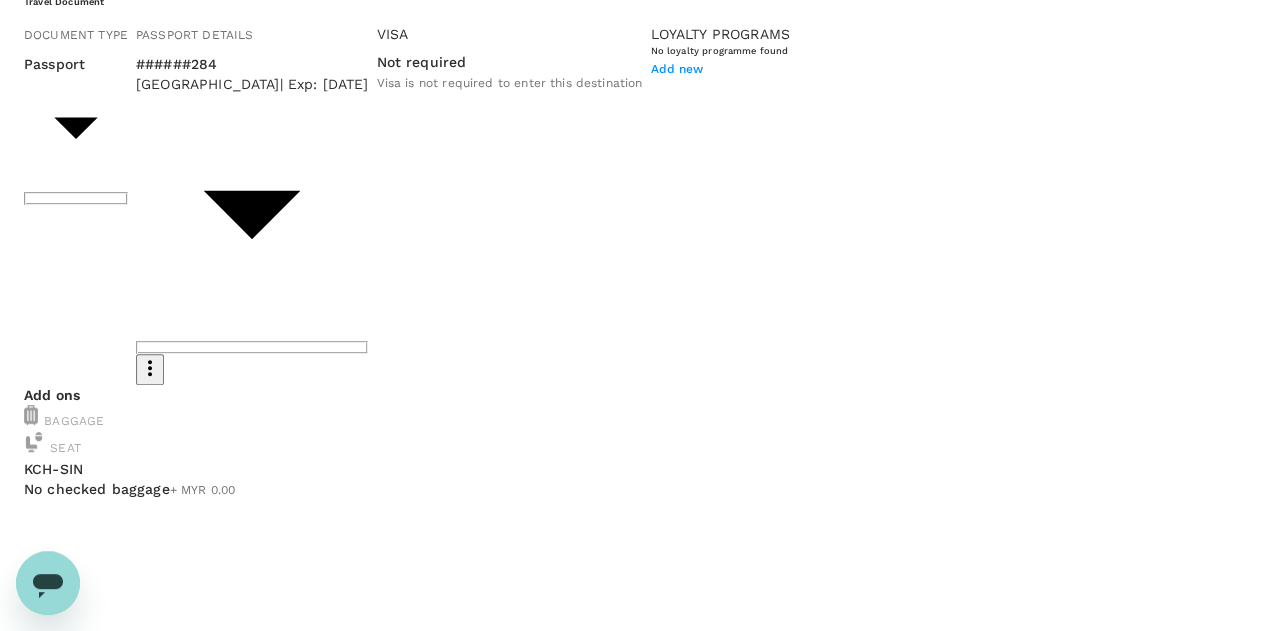 scroll, scrollTop: 300, scrollLeft: 0, axis: vertical 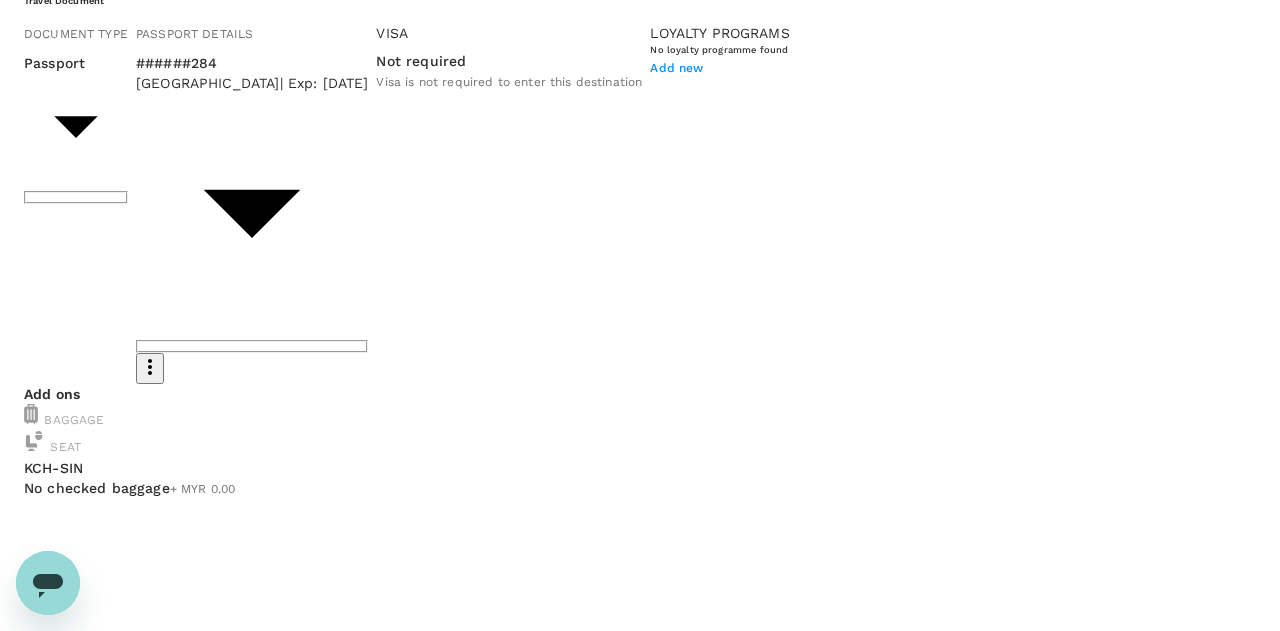 click on "Back to flight results Flight review Traveller(s) Traveller   1 : WR William Thomas   Richards Your travel documents are complete Passport : Visa : Travel Document Document type Passport Passport ​ Passport details ######284 United States  | Exp:   19 May 2032 1a394c5b-9bea-4674-9c1a-d6b2e8d582d6 ​ Visa Not required Visa is not required to enter this destination Loyalty programs No loyalty programme found Add new Add ons Baggage Seat KCH  -  SIN No checked baggage + MYR 0.00 ​ No seat selection + MYR 0.00 Traveller   2 : EN Evalynne Lee   Nielsen Your travel documents are complete Passport : Visa : Travel Document Document type Passport Passport ​ Passport details ######758 United States  | Exp:   07 Jan 2034 4f007324-c859-42d9-a471-237bdd1bb95c ​ Visa Not required Visa is not required to enter this destination Loyalty programs No loyalty programme found Add new Add ons Baggage Seat KCH  -  SIN No checked baggage + MYR 0.00 ​ No seat selection + MYR 0.00 Traveller   3 : EC Ethan Sui-Hei   Cheung :" at bounding box center [640, 3176] 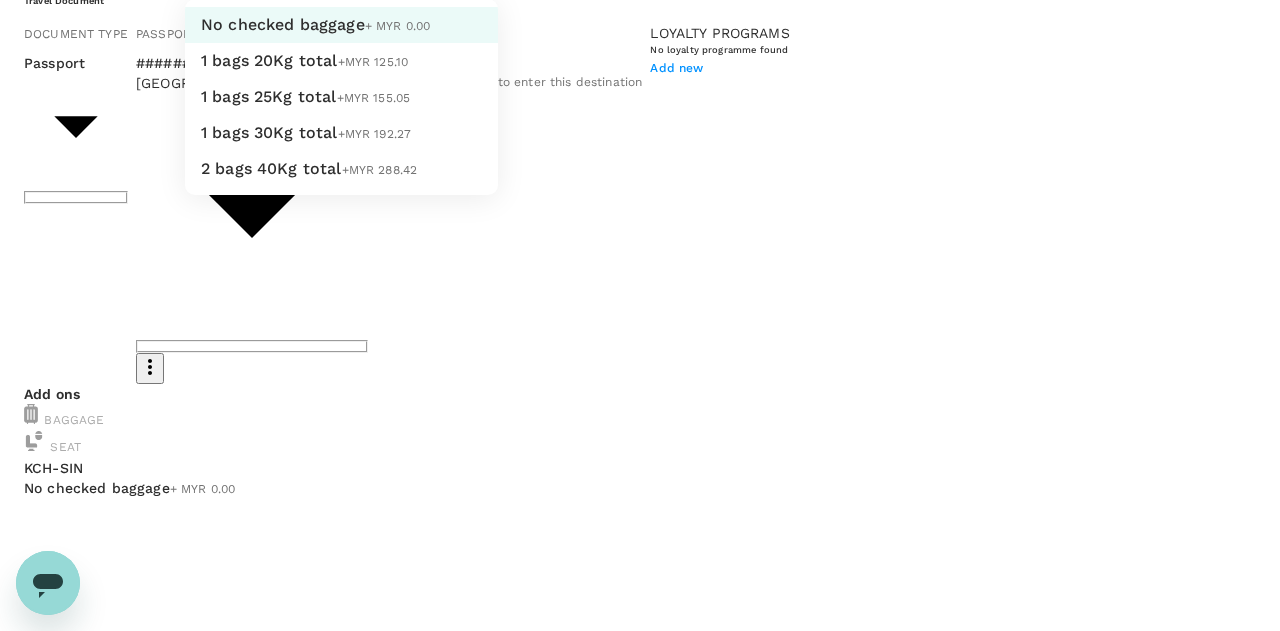 click on "1 bags 25Kg total" at bounding box center (269, 96) 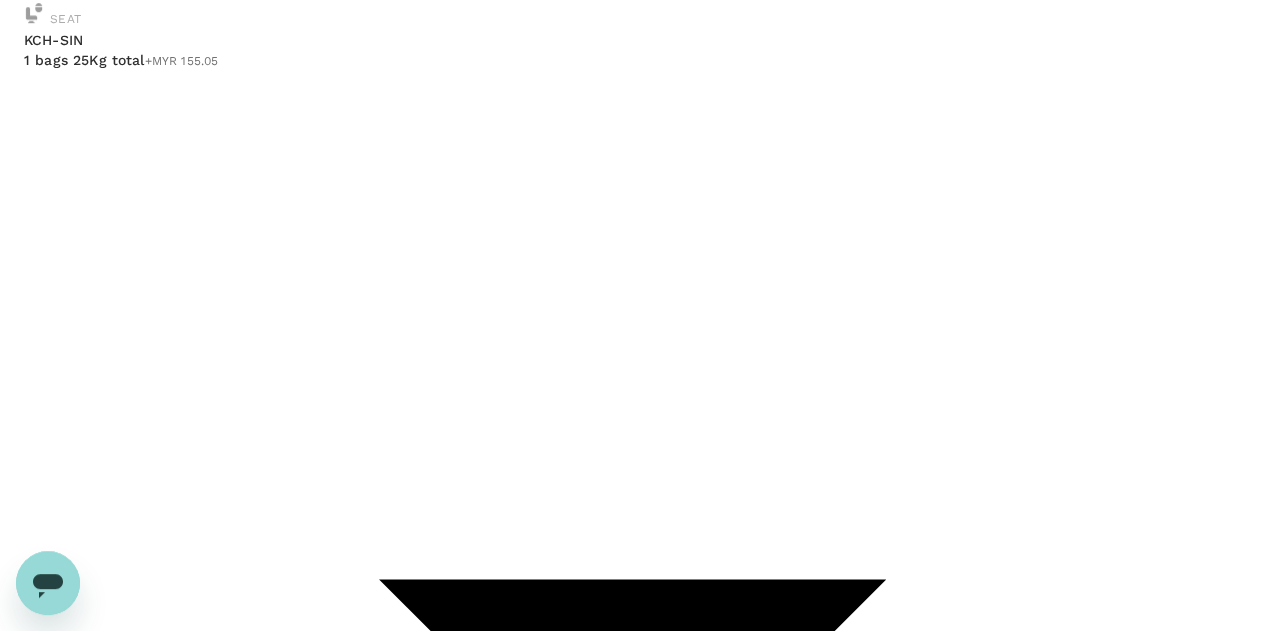 scroll, scrollTop: 800, scrollLeft: 0, axis: vertical 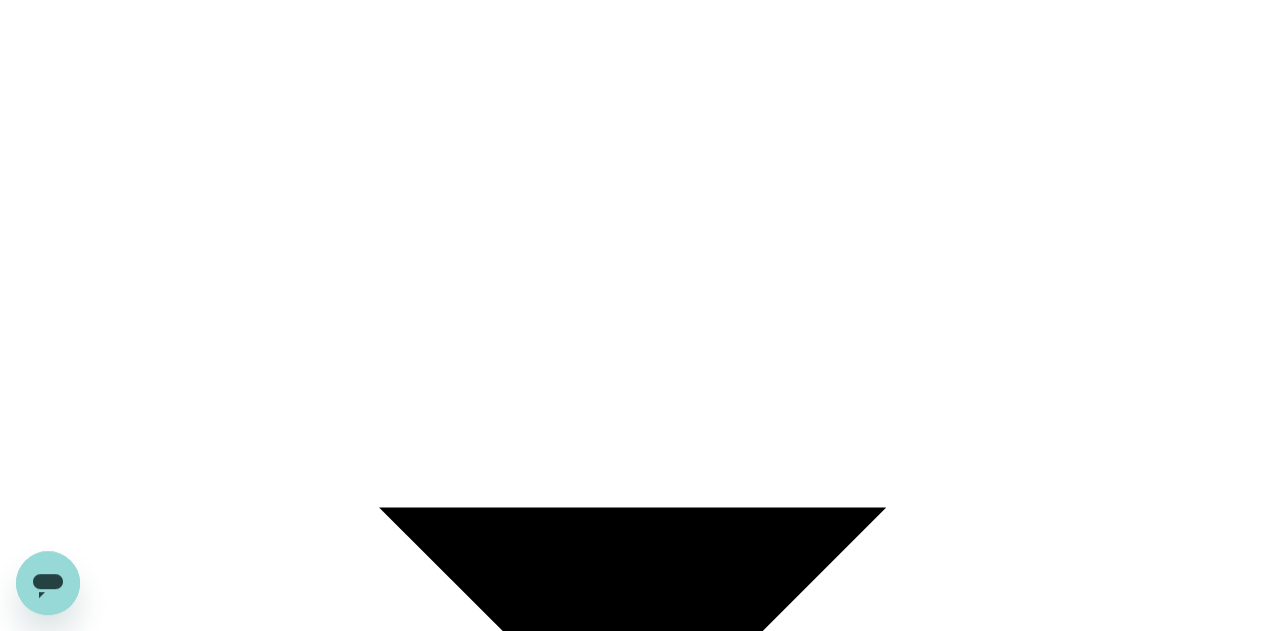 click on "Back to flight results Flight review Traveller(s) Traveller   1 : WR William Thomas   Richards Your travel documents are complete Passport : Visa : Travel Document Document type Passport Passport ​ Passport details ######284 United States  | Exp:   19 May 2032 1a394c5b-9bea-4674-9c1a-d6b2e8d582d6 ​ Visa Not required Visa is not required to enter this destination Loyalty programs No loyalty programme found Add new Add ons Baggage Seat KCH  -  SIN 1 bags 25Kg total +MYR 155.05 2 - 155.05 ​ No seat selection + MYR 0.00 Traveller   2 : EN Evalynne Lee   Nielsen Your travel documents are complete Passport : Visa : Travel Document Document type Passport Passport ​ Passport details ######758 United States  | Exp:   07 Jan 2034 4f007324-c859-42d9-a471-237bdd1bb95c ​ Visa Not required Visa is not required to enter this destination Loyalty programs No loyalty programme found Add new Add ons Baggage Seat KCH  -  SIN No checked baggage + MYR 0.00 ​ No seat selection + MYR 0.00 Traveller   3 : EC Ethan Sui-Hei" at bounding box center [632, 2665] 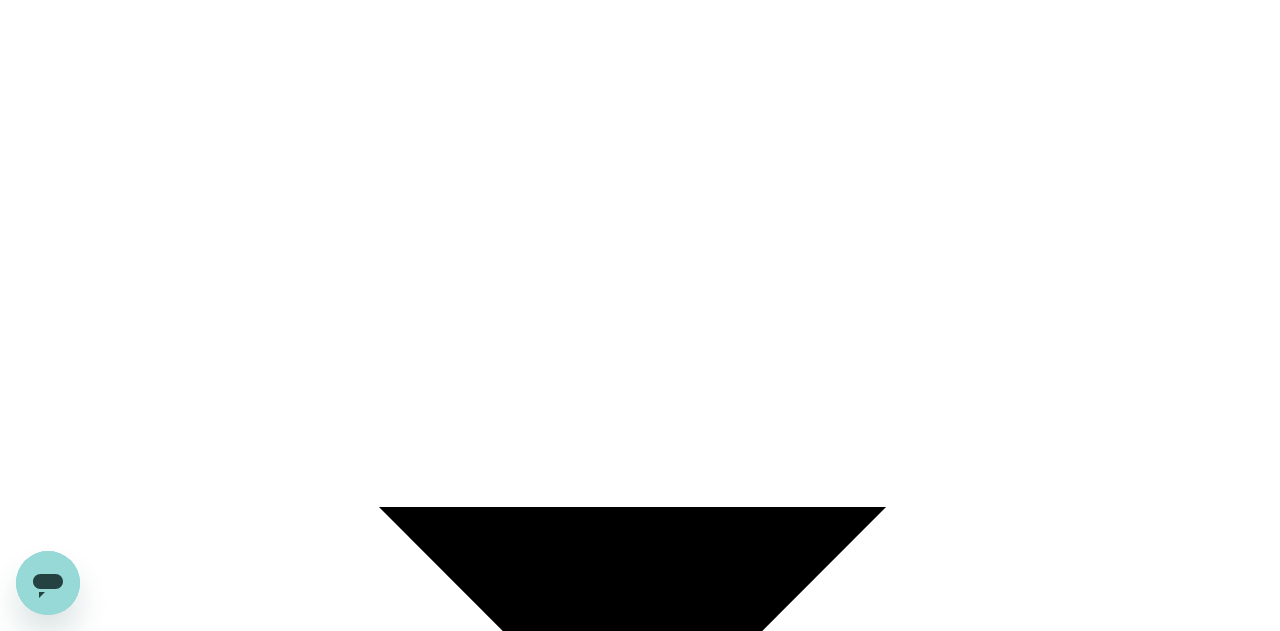 click on "1 bags 25Kg total" at bounding box center (269, -369) 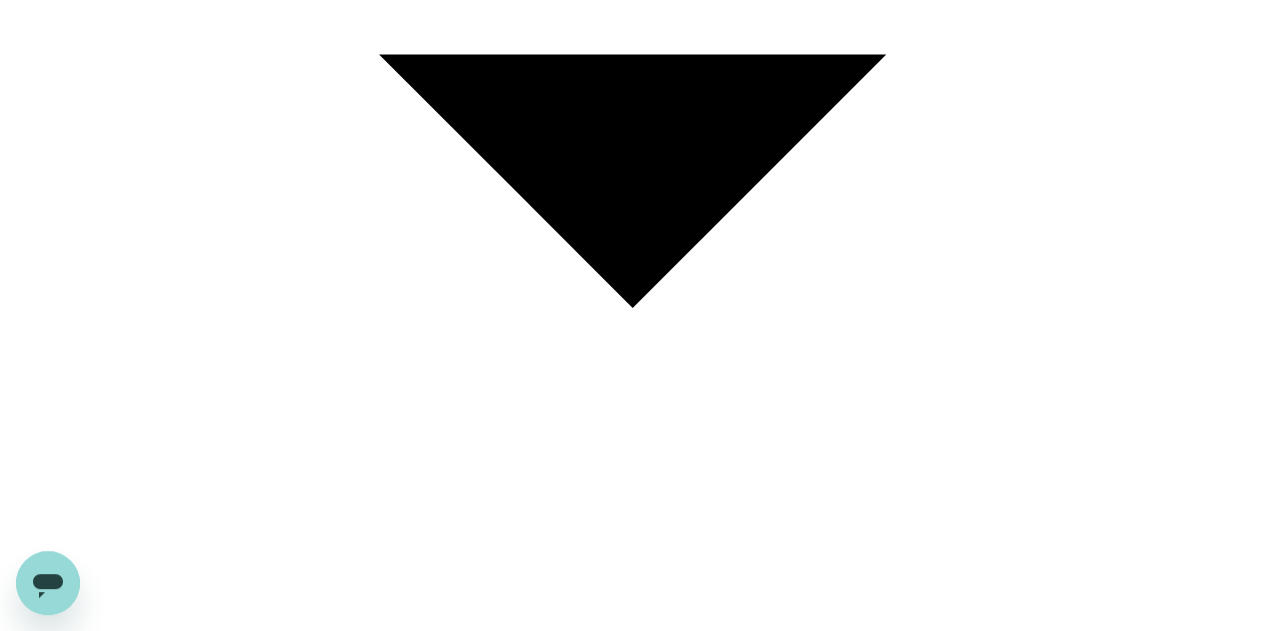 scroll, scrollTop: 1300, scrollLeft: 0, axis: vertical 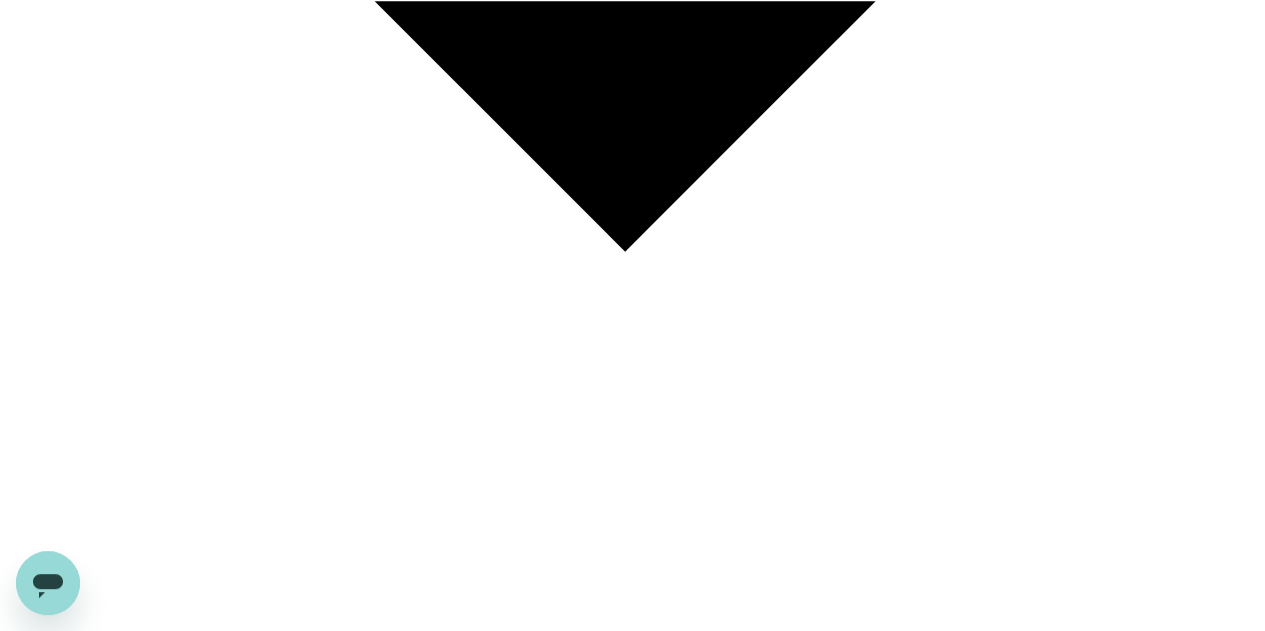 click on "Back to flight results Flight review Traveller(s) Traveller   1 : WR William Thomas   Richards Your travel documents are complete Passport : Visa : Travel Document Document type Passport Passport ​ Passport details ######284 United States  | Exp:   19 May 2032 1a394c5b-9bea-4674-9c1a-d6b2e8d582d6 ​ Visa Not required Visa is not required to enter this destination Loyalty programs No loyalty programme found Add new Add ons Baggage Seat KCH  -  SIN 1 bags 25Kg total +MYR 155.05 2 - 155.05 ​ No seat selection + MYR 0.00 Traveller   2 : EN Evalynne Lee   Nielsen Your travel documents are complete Passport : Visa : Travel Document Document type Passport Passport ​ Passport details ######758 United States  | Exp:   07 Jan 2034 4f007324-c859-42d9-a471-237bdd1bb95c ​ Visa Not required Visa is not required to enter this destination Loyalty programs No loyalty programme found Add new Add ons Baggage Seat KCH  -  SIN 1 bags 25Kg total +MYR 155.05 2 - 155.05 ​ No seat selection + MYR 0.00 Traveller   3 : EC" at bounding box center [632, 2142] 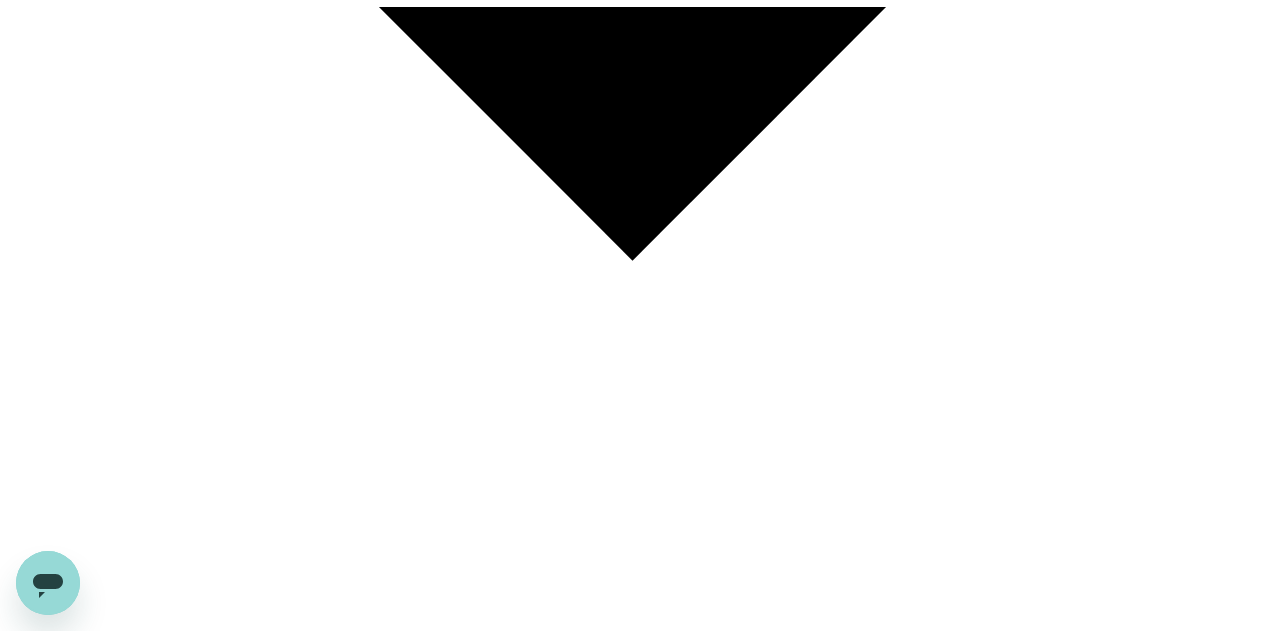 click on "1 bags 25Kg total" at bounding box center (269, -854) 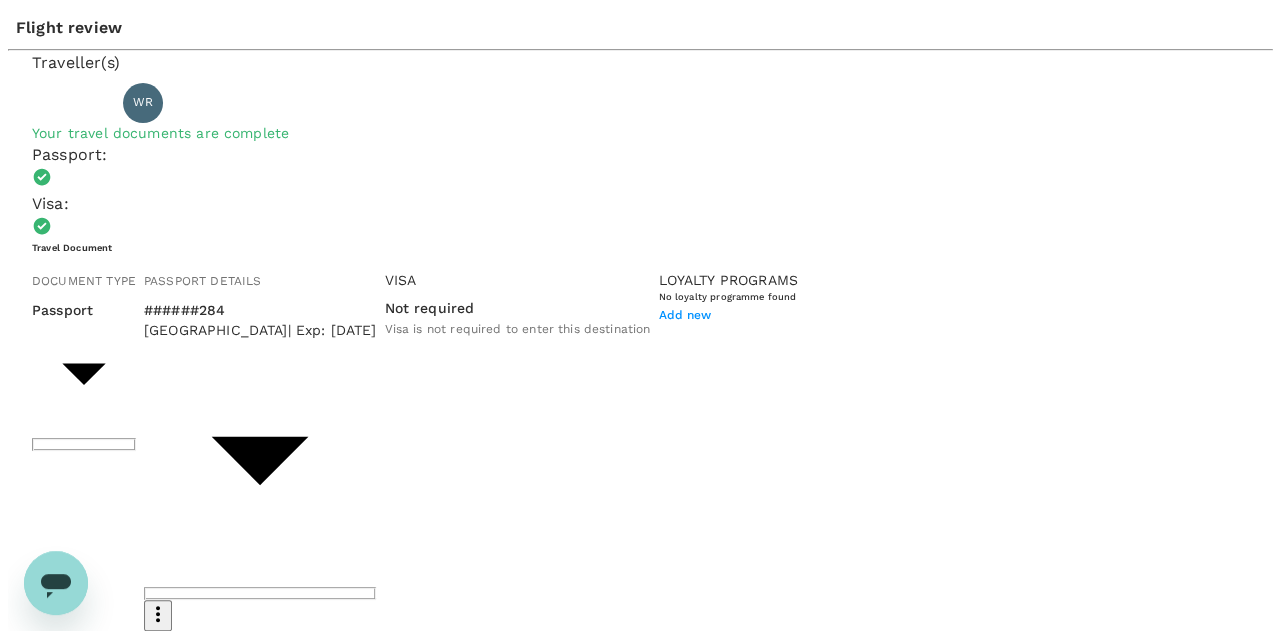 scroll, scrollTop: 18, scrollLeft: 0, axis: vertical 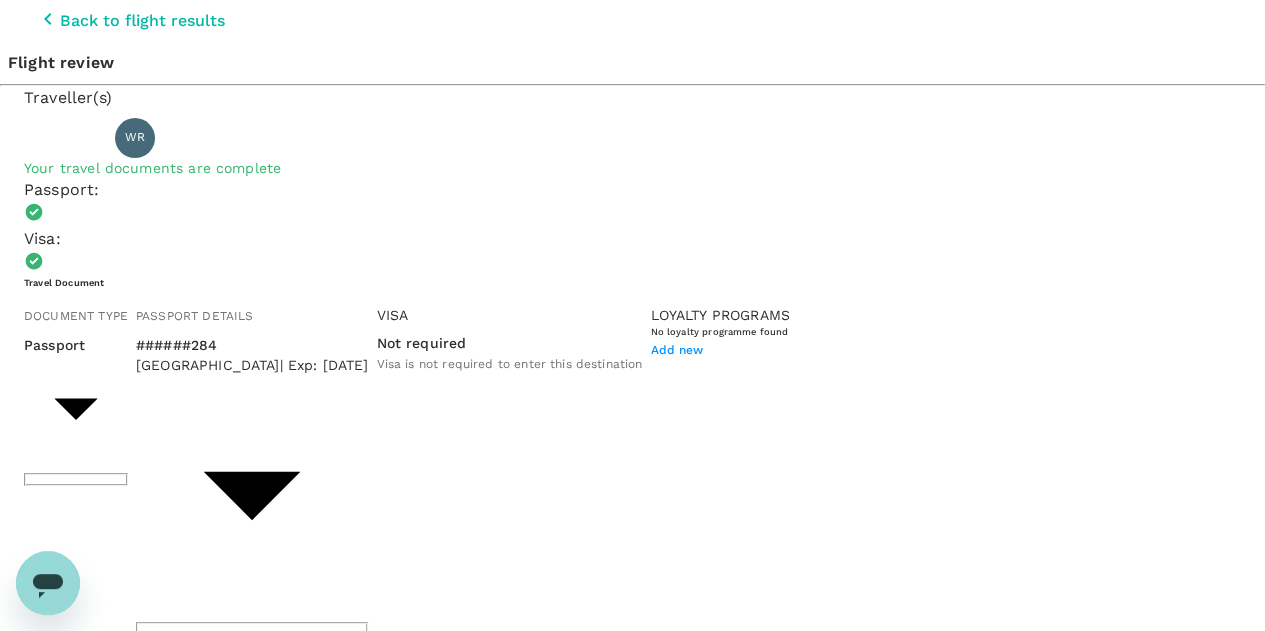click on "View flight details" at bounding box center [97, 6409] 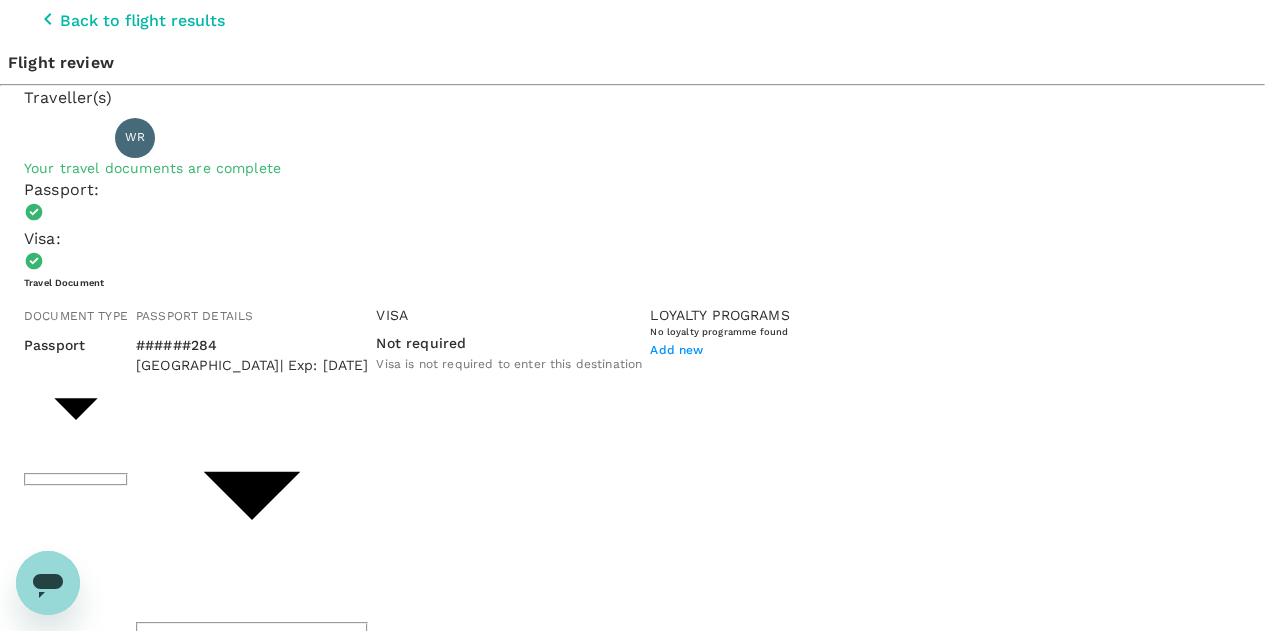 click 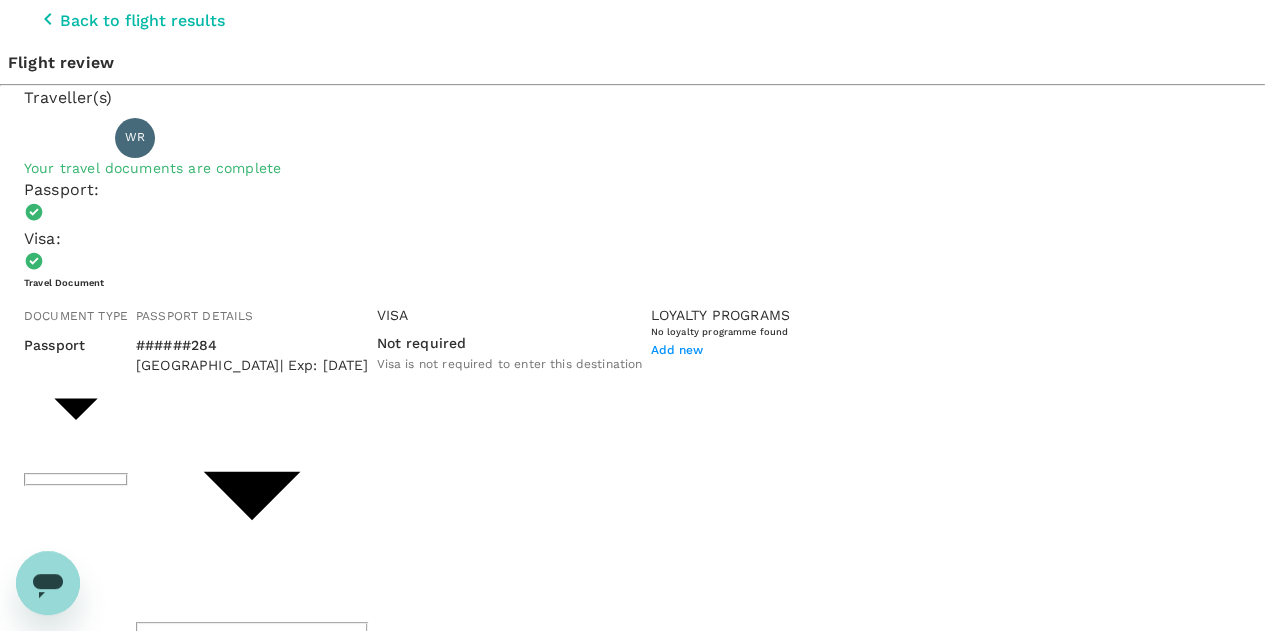 click on "Continue to payment details" at bounding box center (632, 6833) 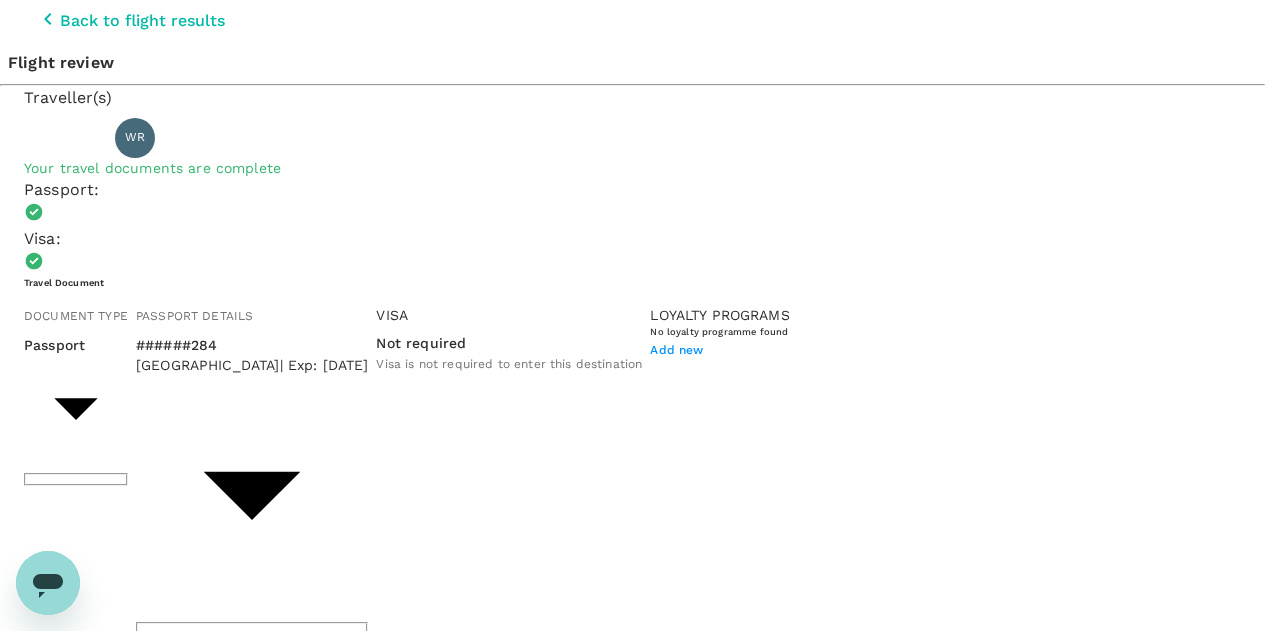 scroll, scrollTop: 300, scrollLeft: 0, axis: vertical 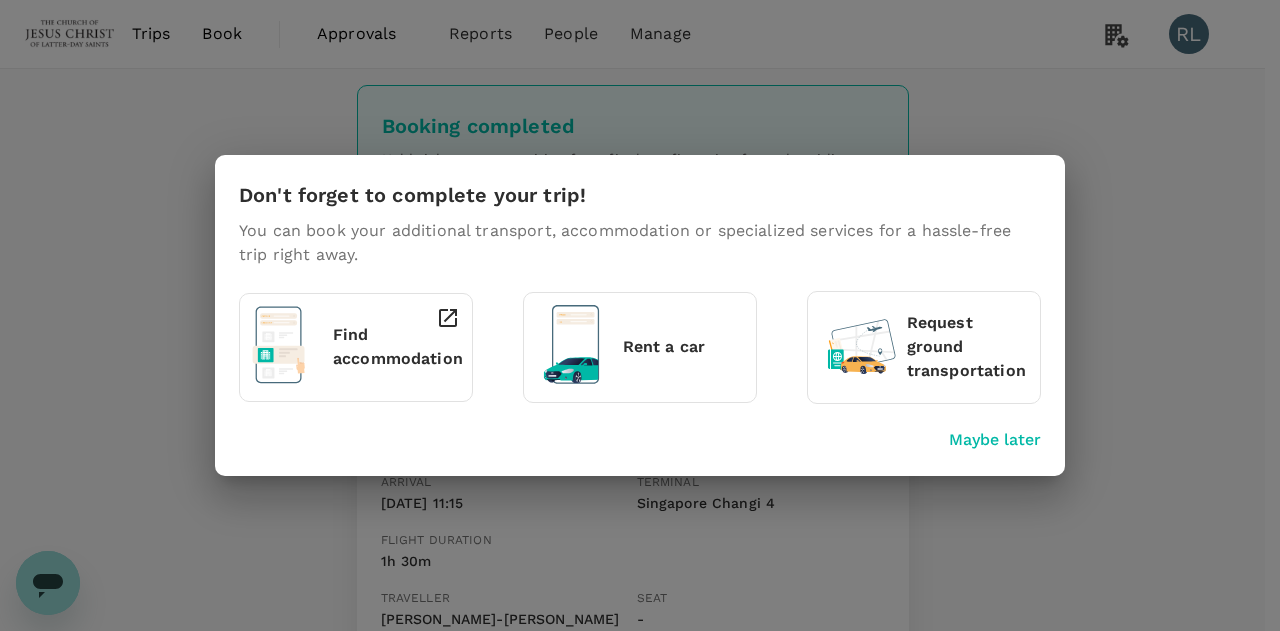click on "Maybe later" at bounding box center [995, 440] 